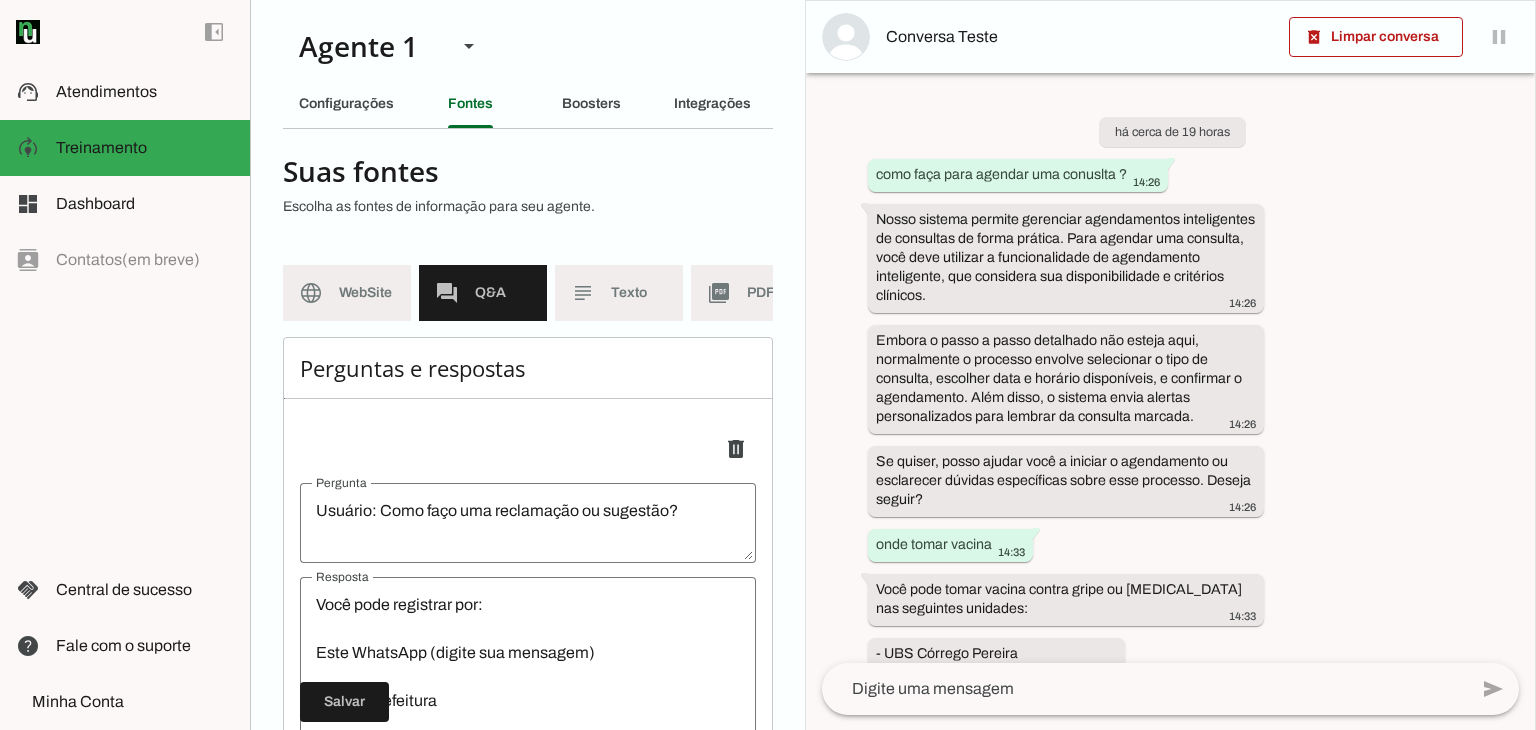 scroll, scrollTop: 0, scrollLeft: 0, axis: both 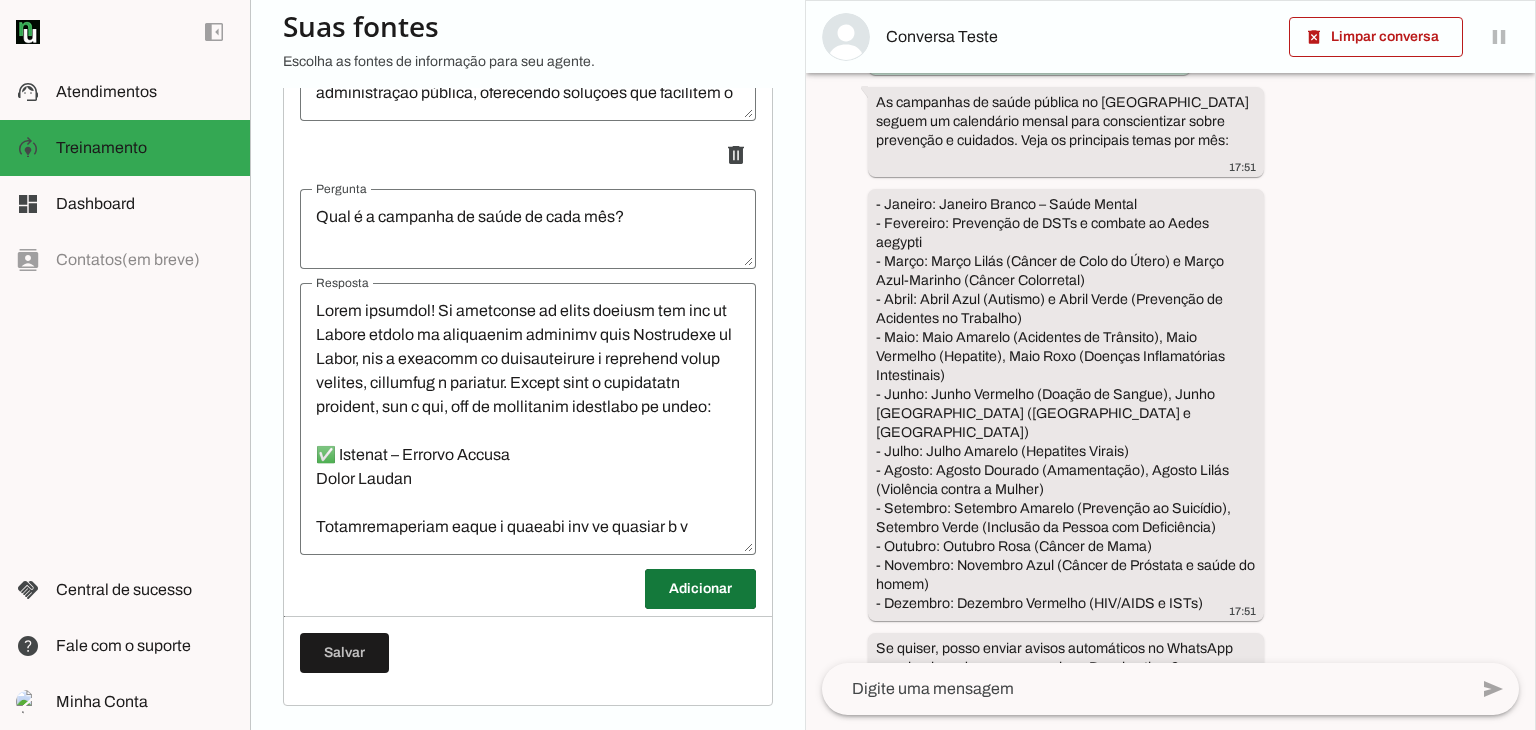 click at bounding box center [700, 589] 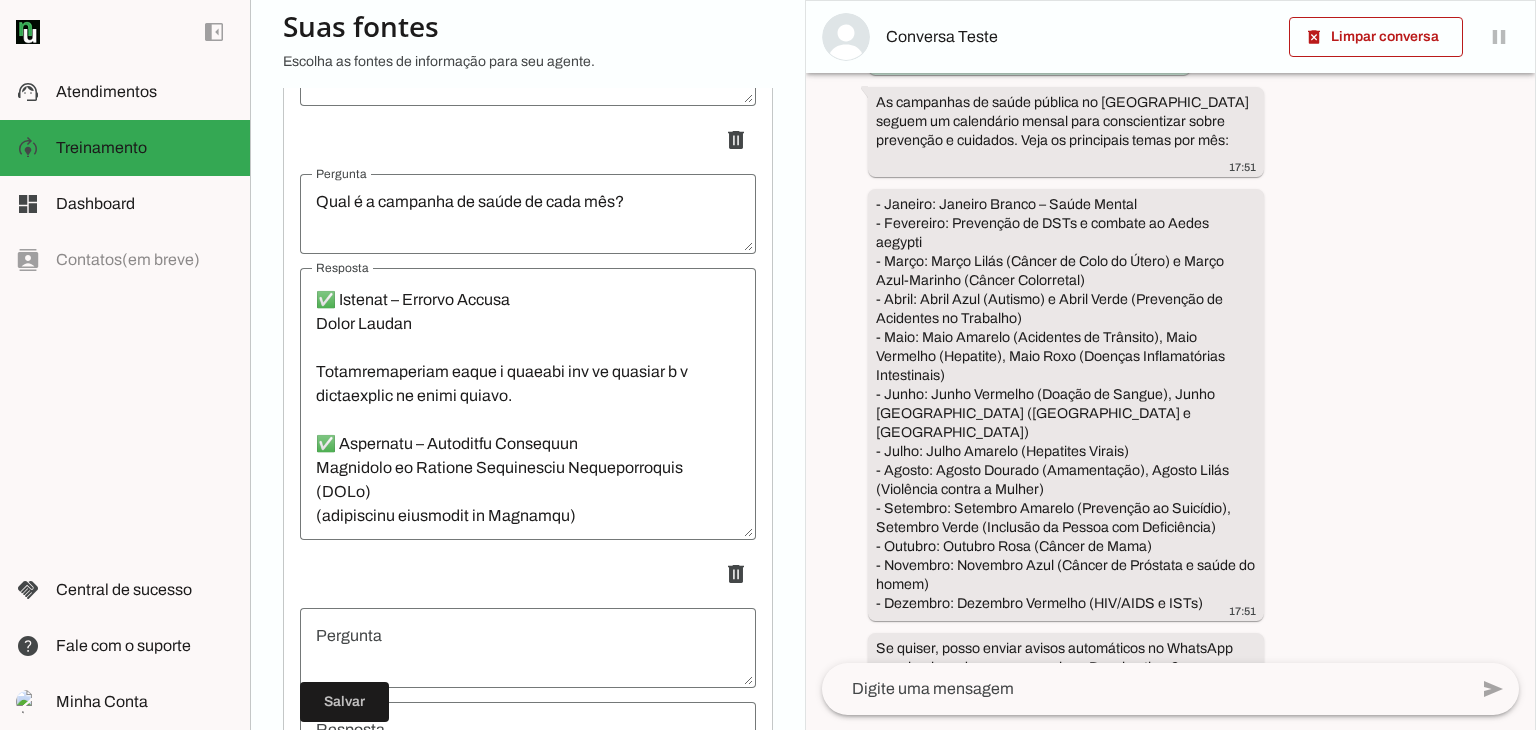 scroll, scrollTop: 200, scrollLeft: 0, axis: vertical 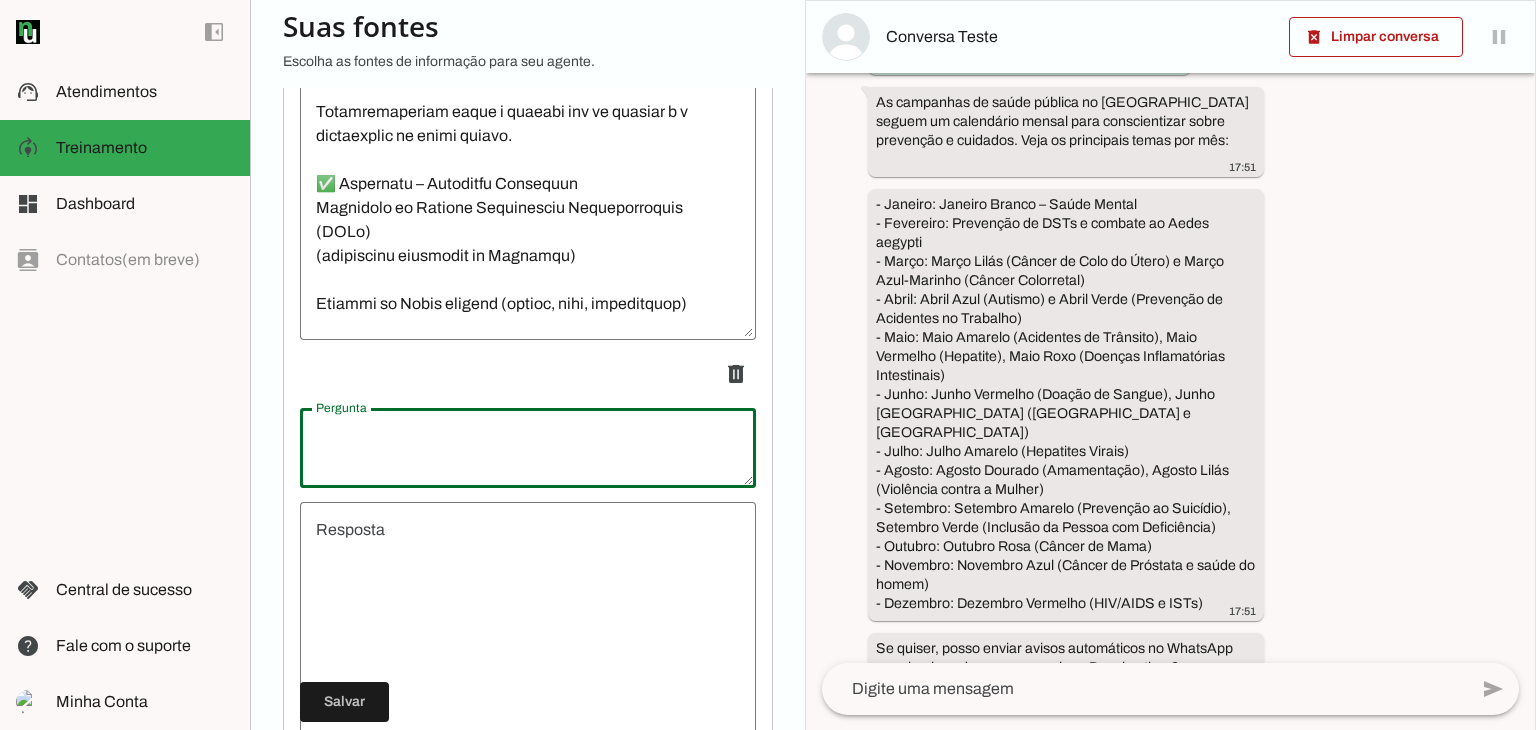 click at bounding box center (528, 448) 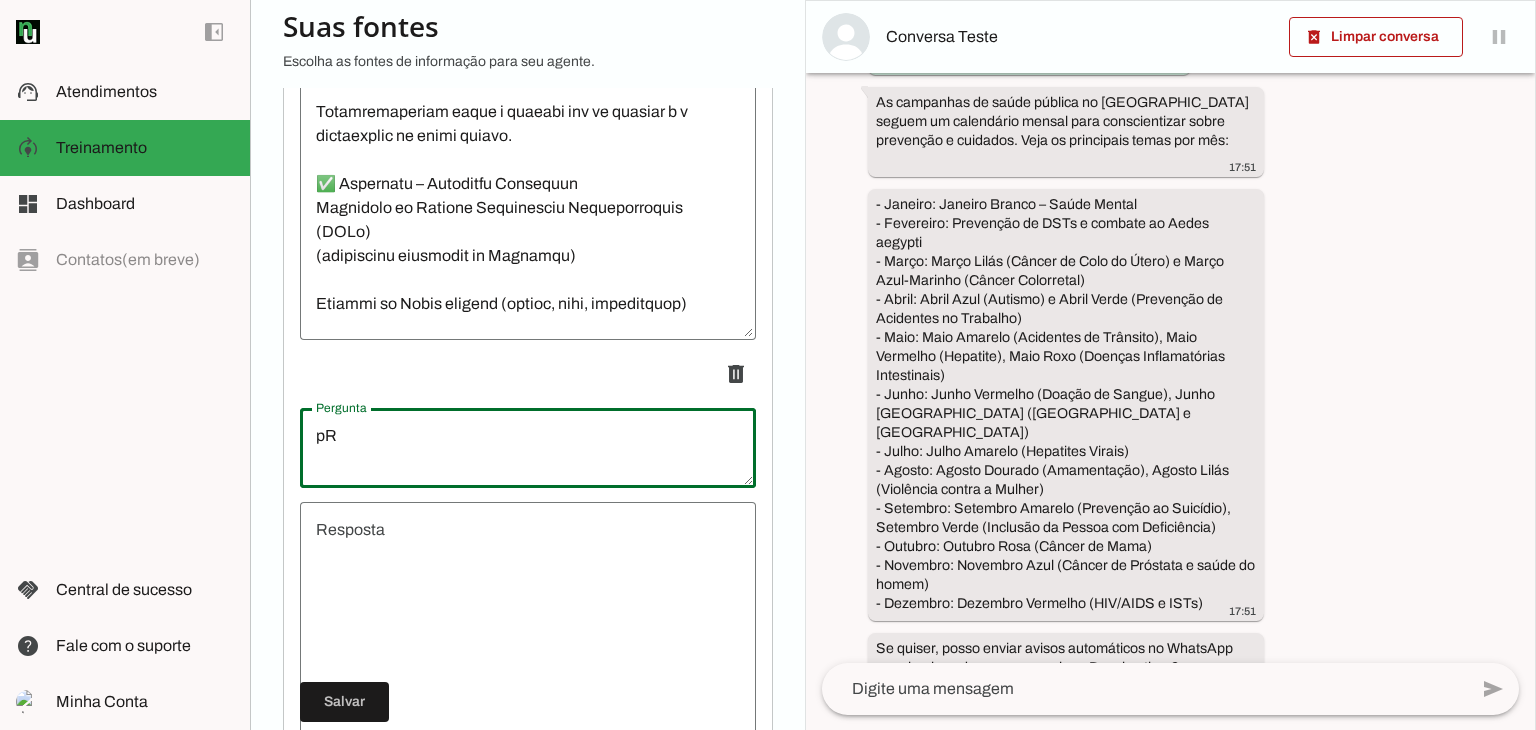 type on "p" 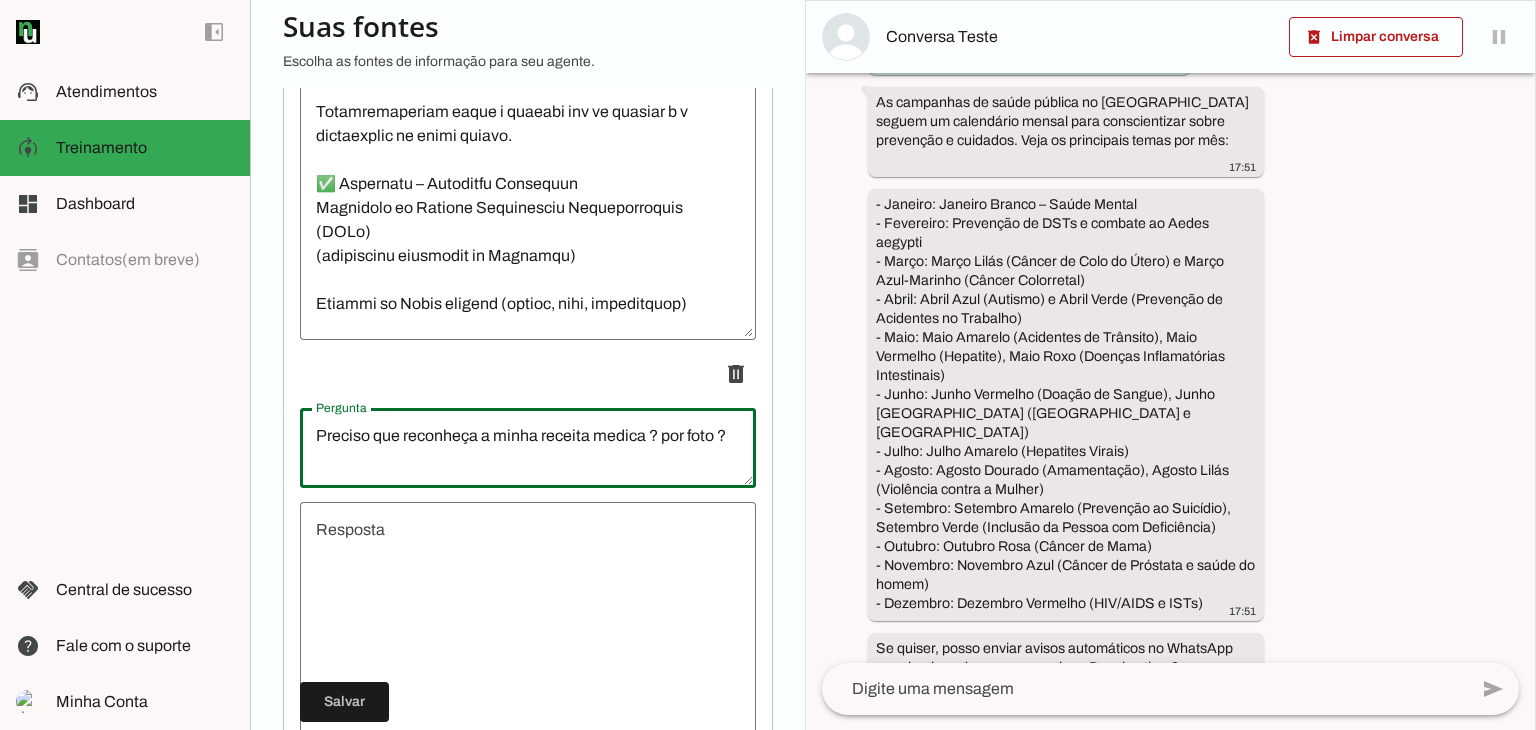type on "Preciso que reconheça a minha receita medica ? por foto ?" 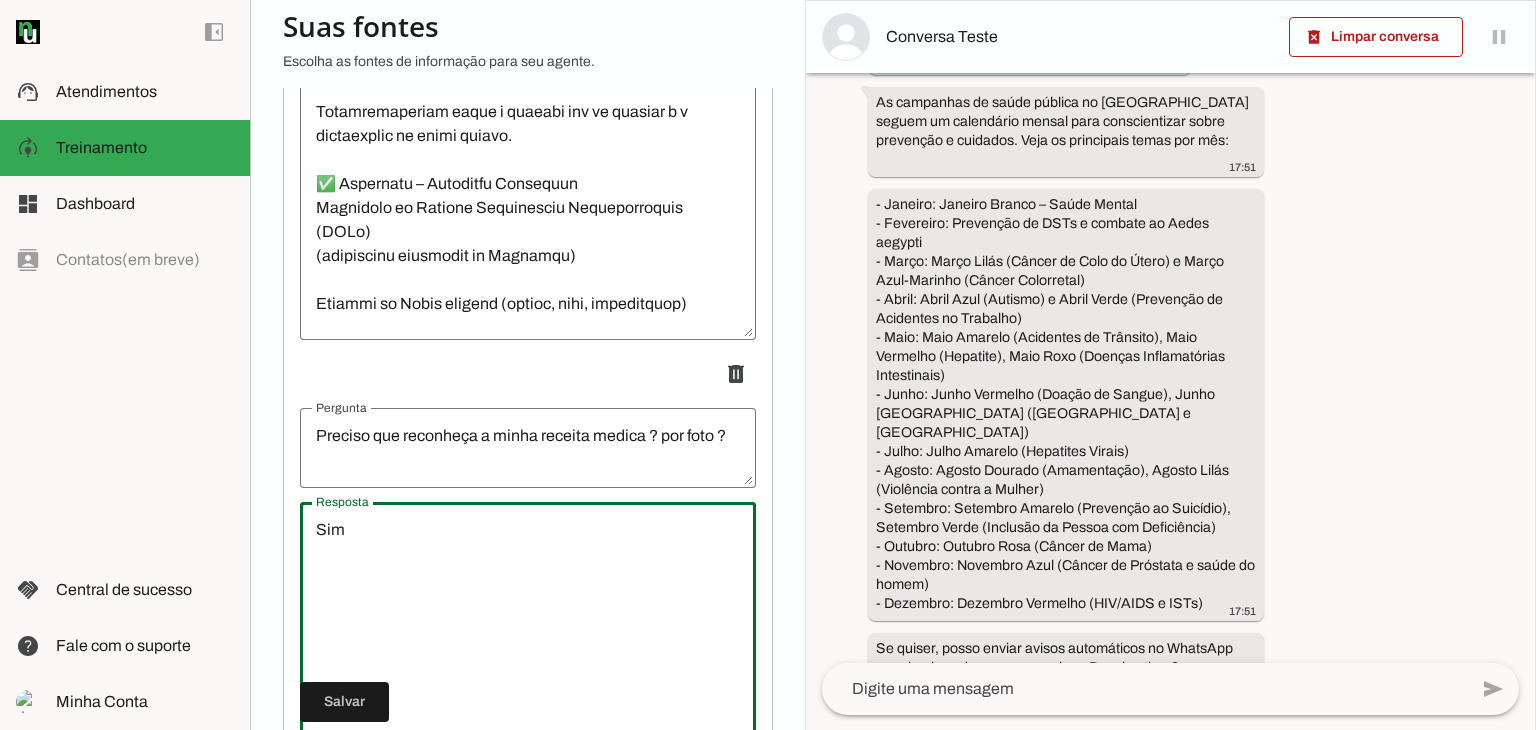 type on "Sim" 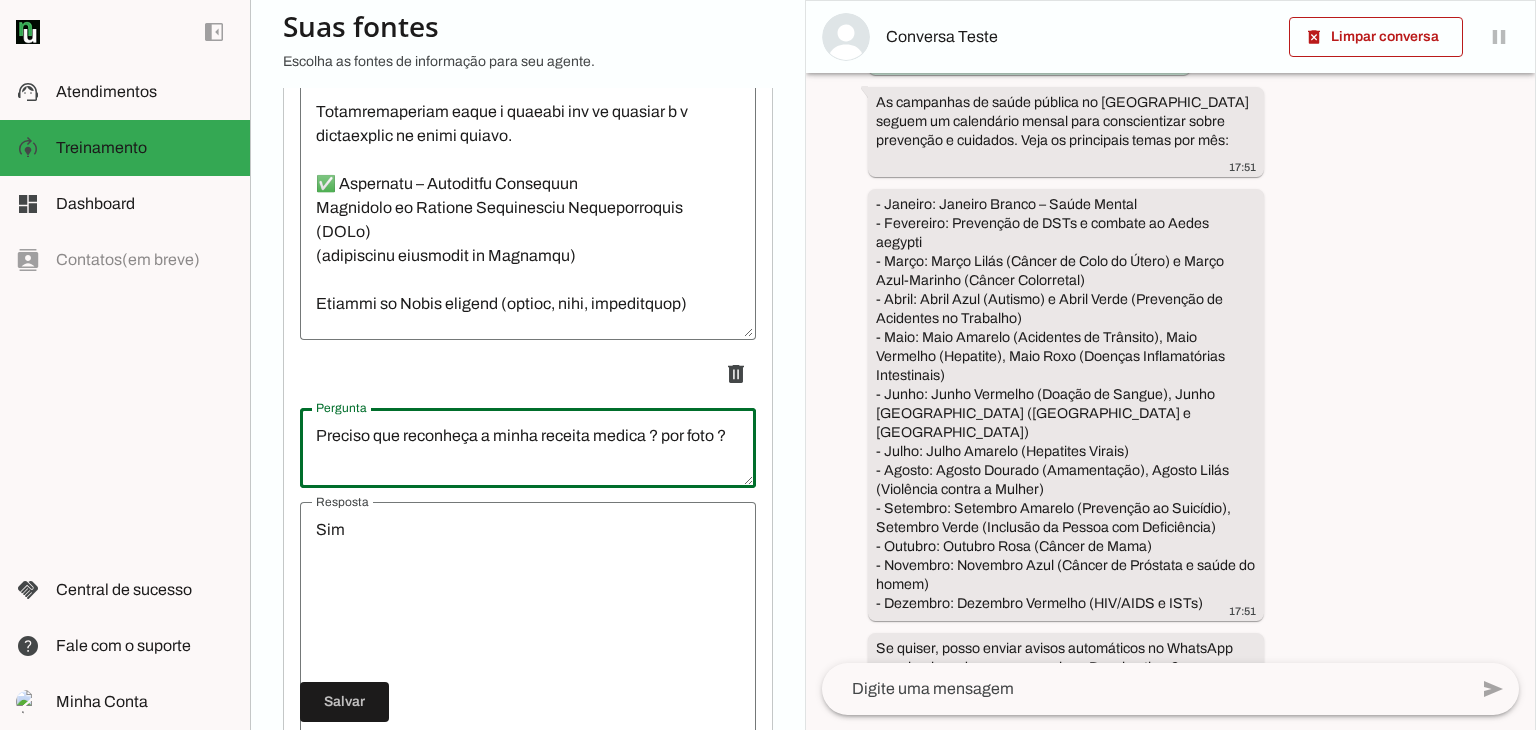 drag, startPoint x: 372, startPoint y: 481, endPoint x: 312, endPoint y: 445, distance: 69.97142 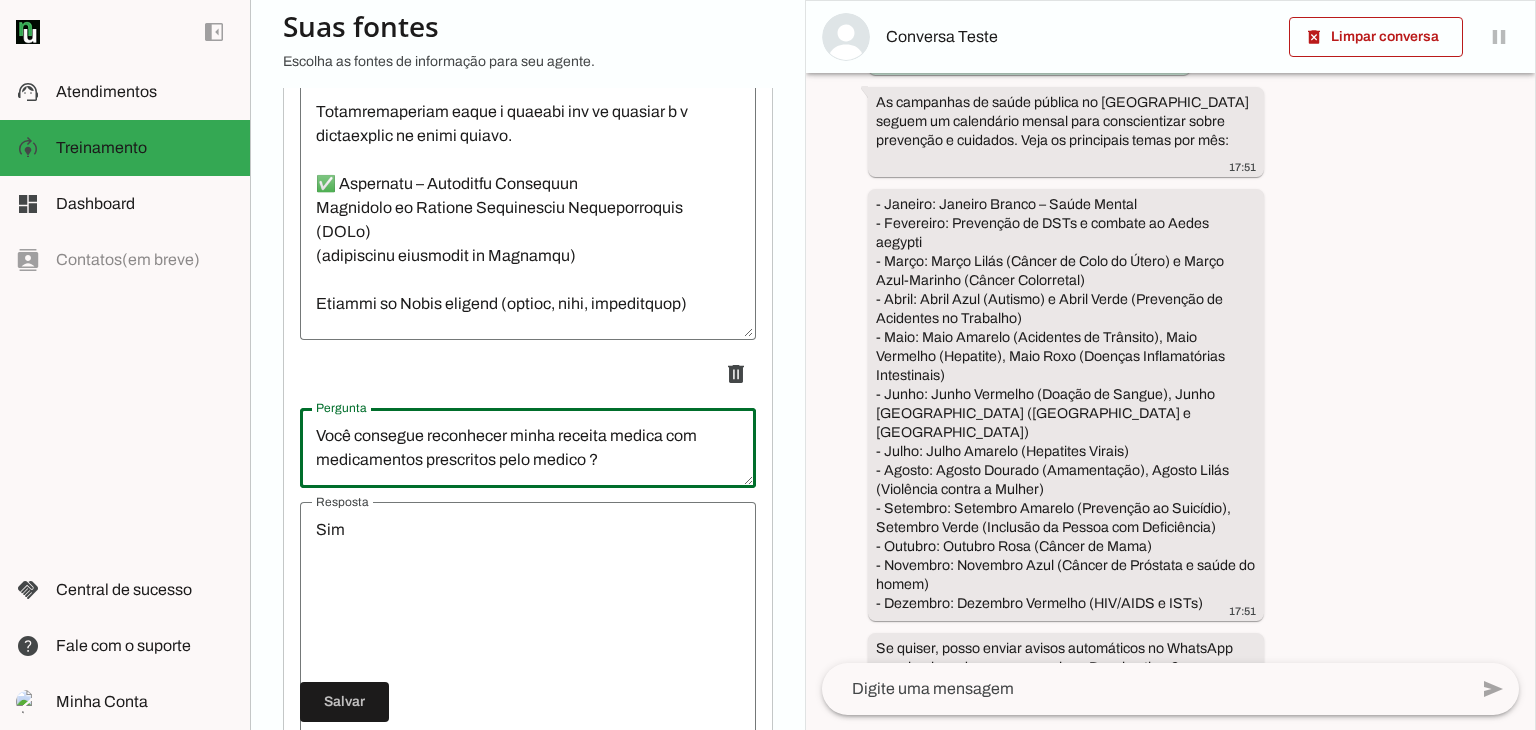 drag, startPoint x: 599, startPoint y: 475, endPoint x: 316, endPoint y: 457, distance: 283.57187 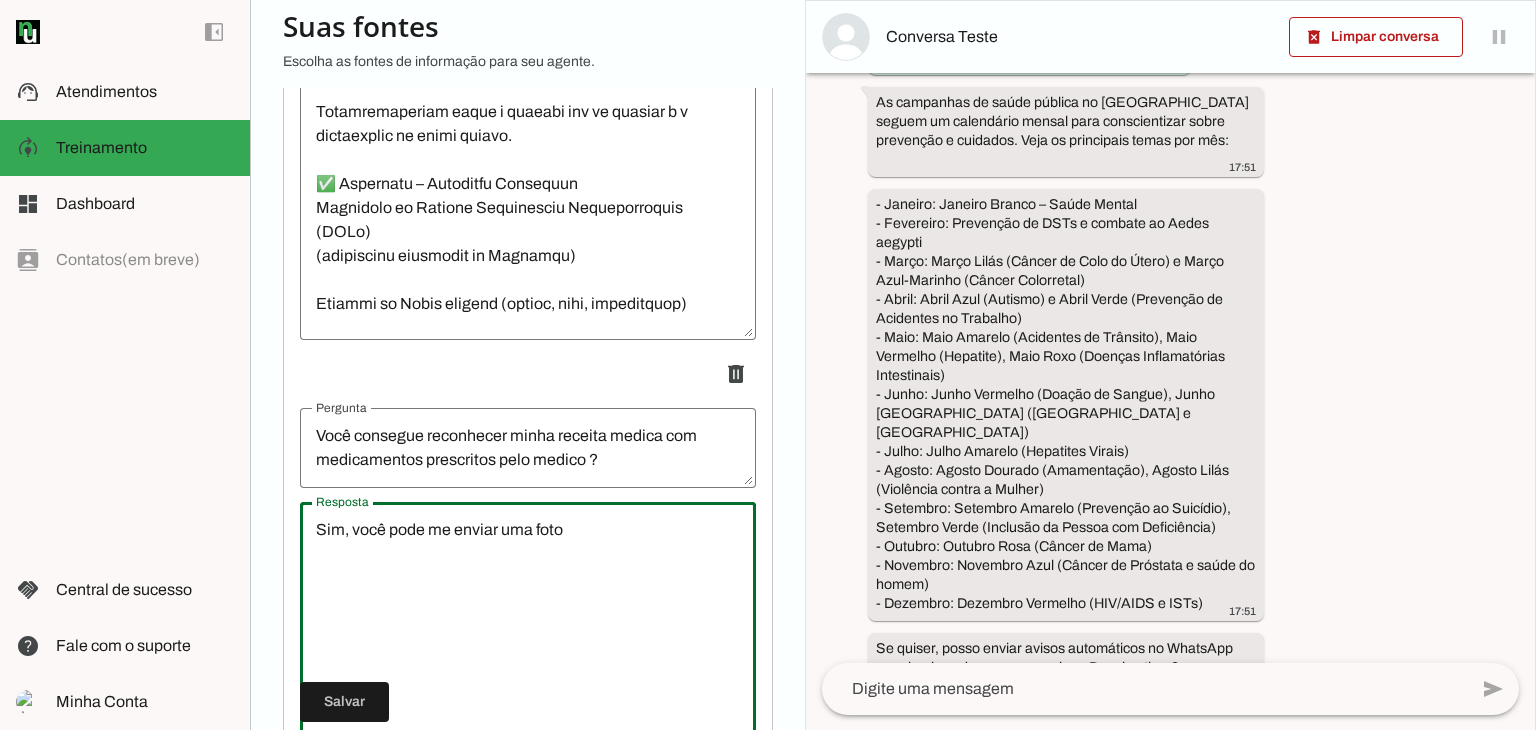 type on "Sim, você pode me enviar uma foto" 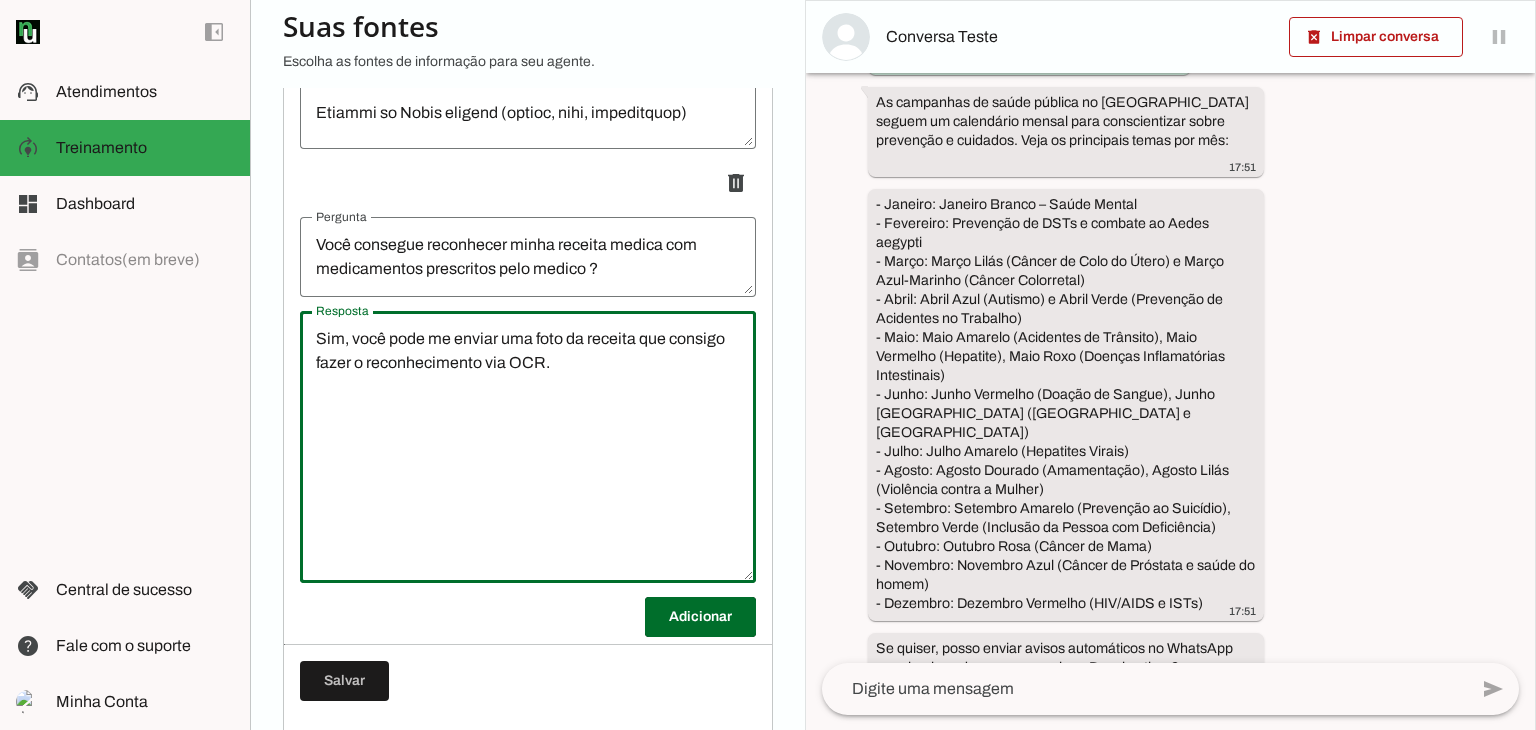 scroll, scrollTop: 16767, scrollLeft: 0, axis: vertical 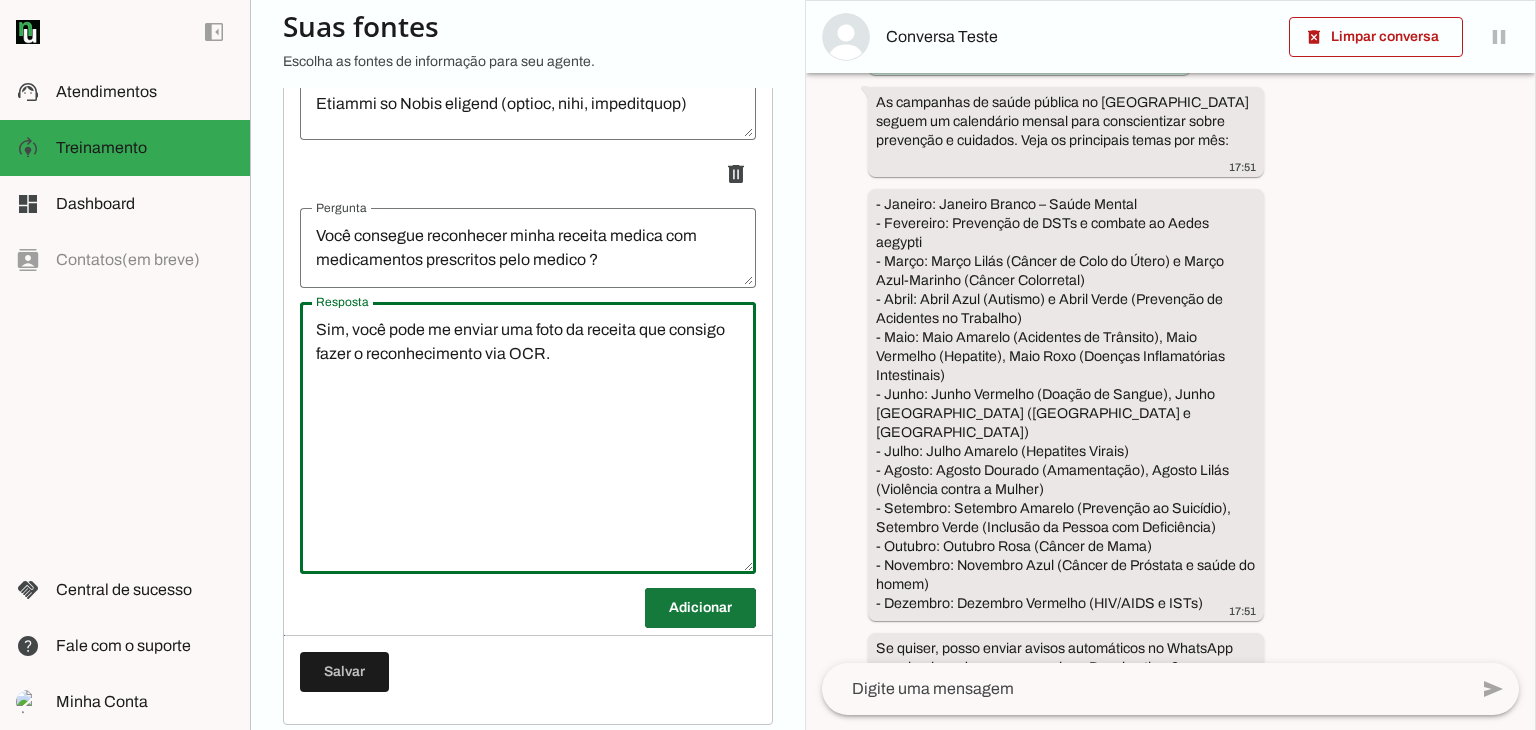 type on "Sim, você pode me enviar uma foto da receita que consigo fazer o reconhecimento via OCR." 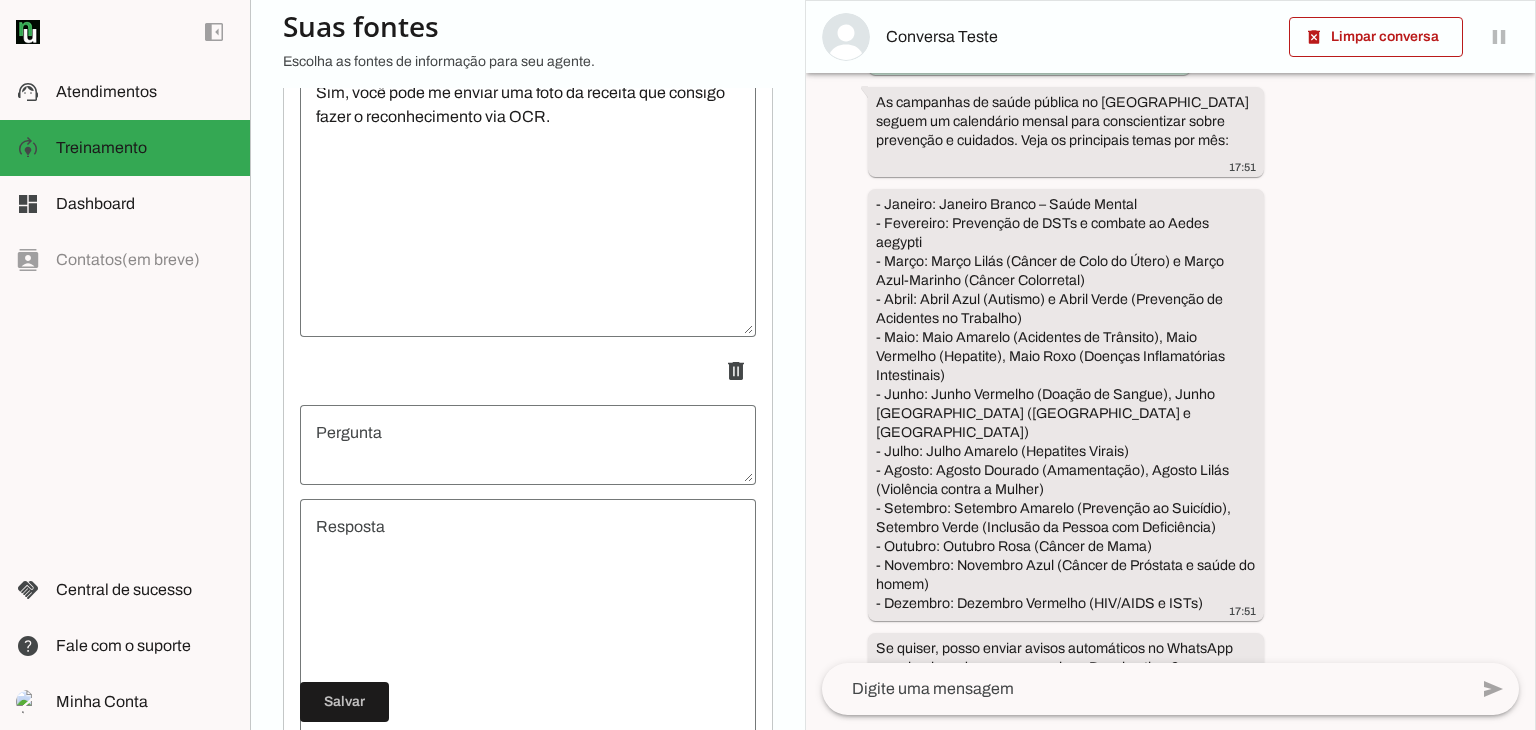 scroll, scrollTop: 17067, scrollLeft: 0, axis: vertical 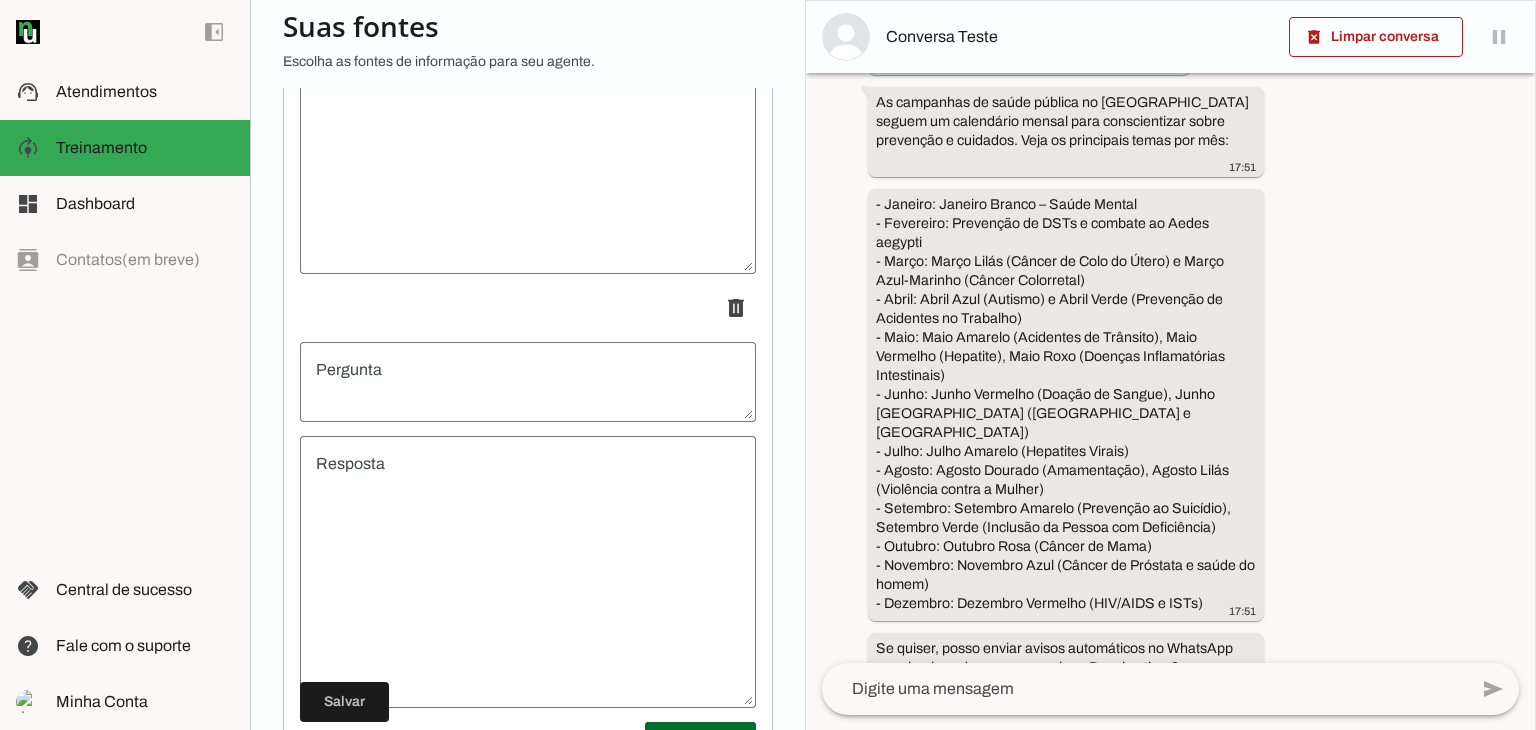 click at bounding box center (528, 382) 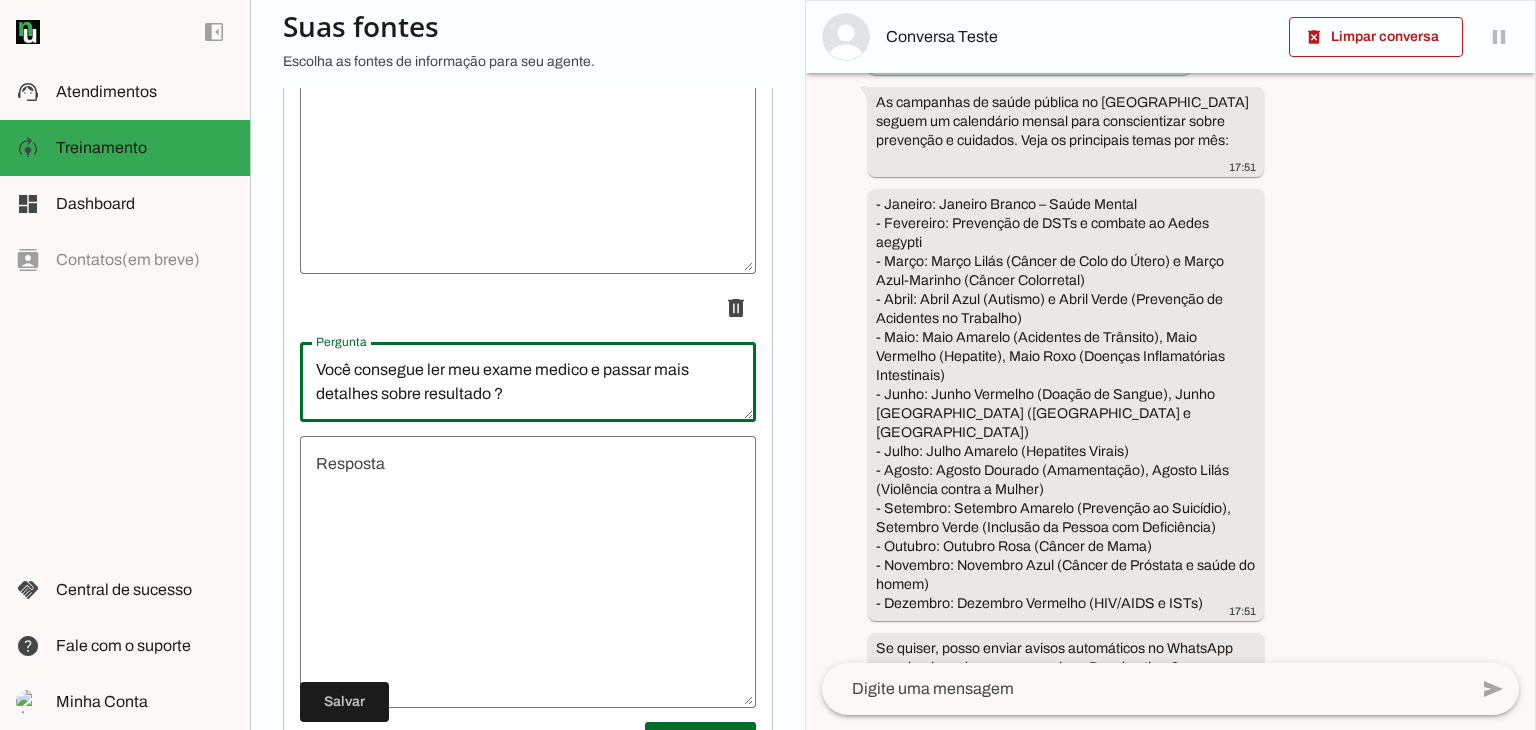 type on "Você consegue ler meu exame medico e passar mais detalhes sobre resultado ?" 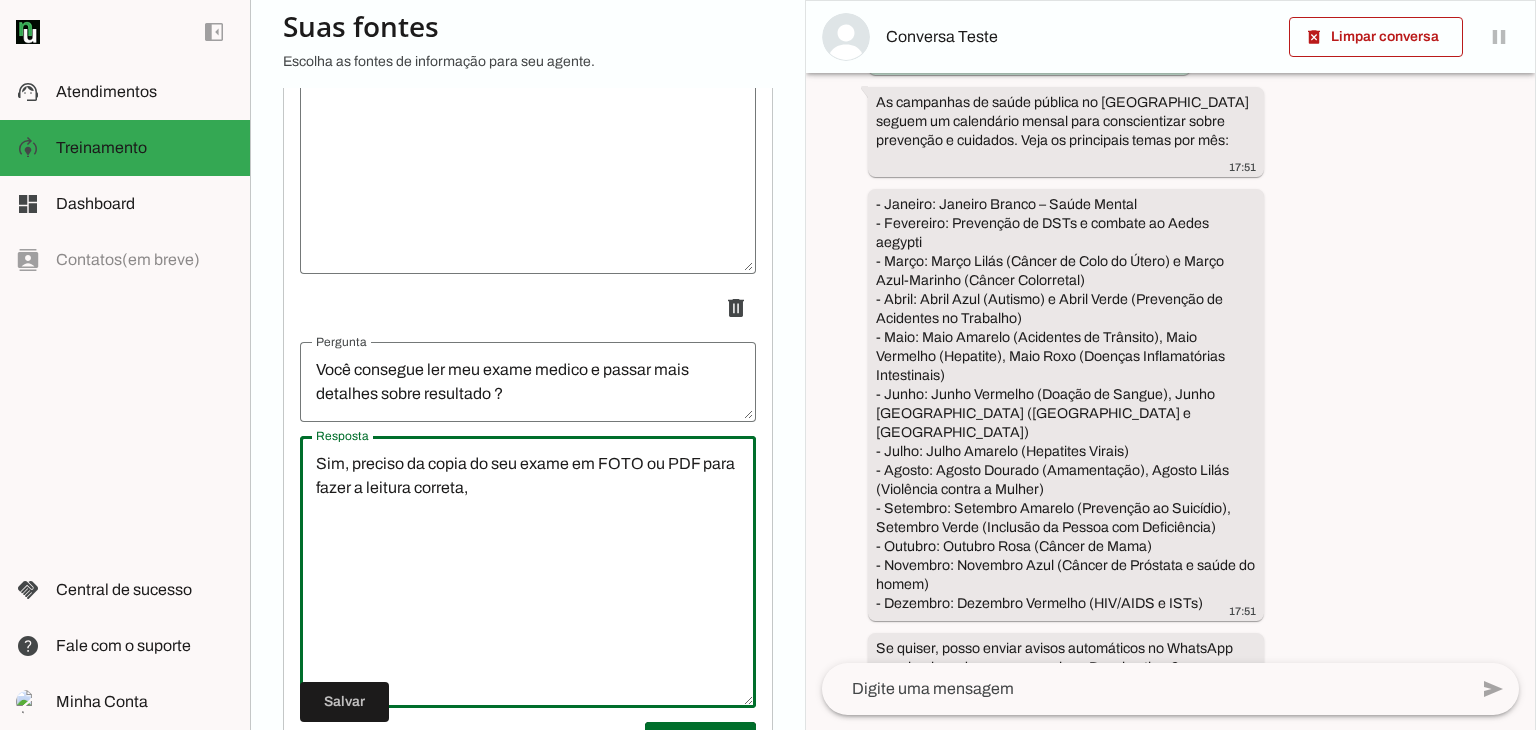 type on "Sim, preciso da copia do seu exame em FOTO ou PDF para fazer a leitura correta," 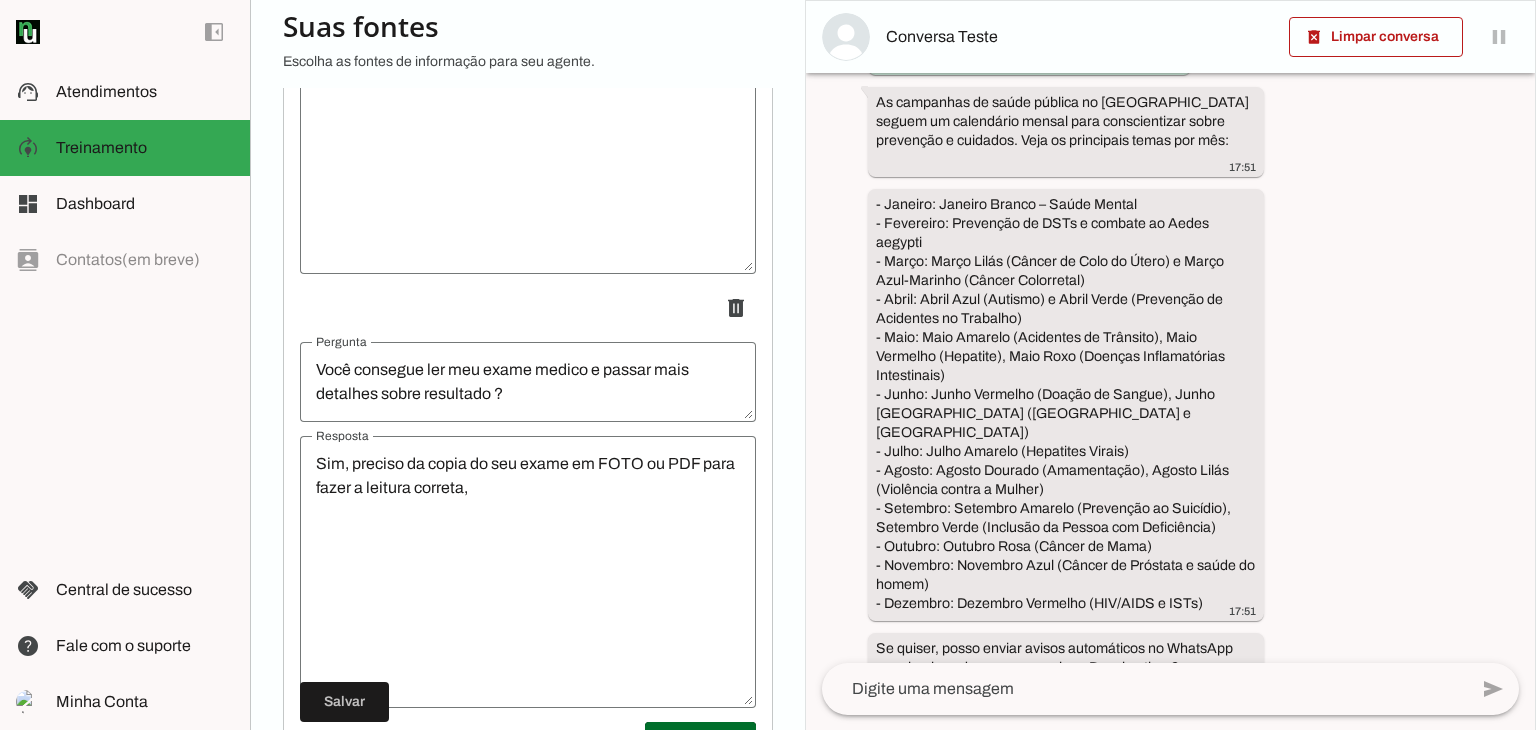 click on "Sim, preciso da copia do seu exame em FOTO ou PDF para fazer a leitura correta," at bounding box center (528, 572) 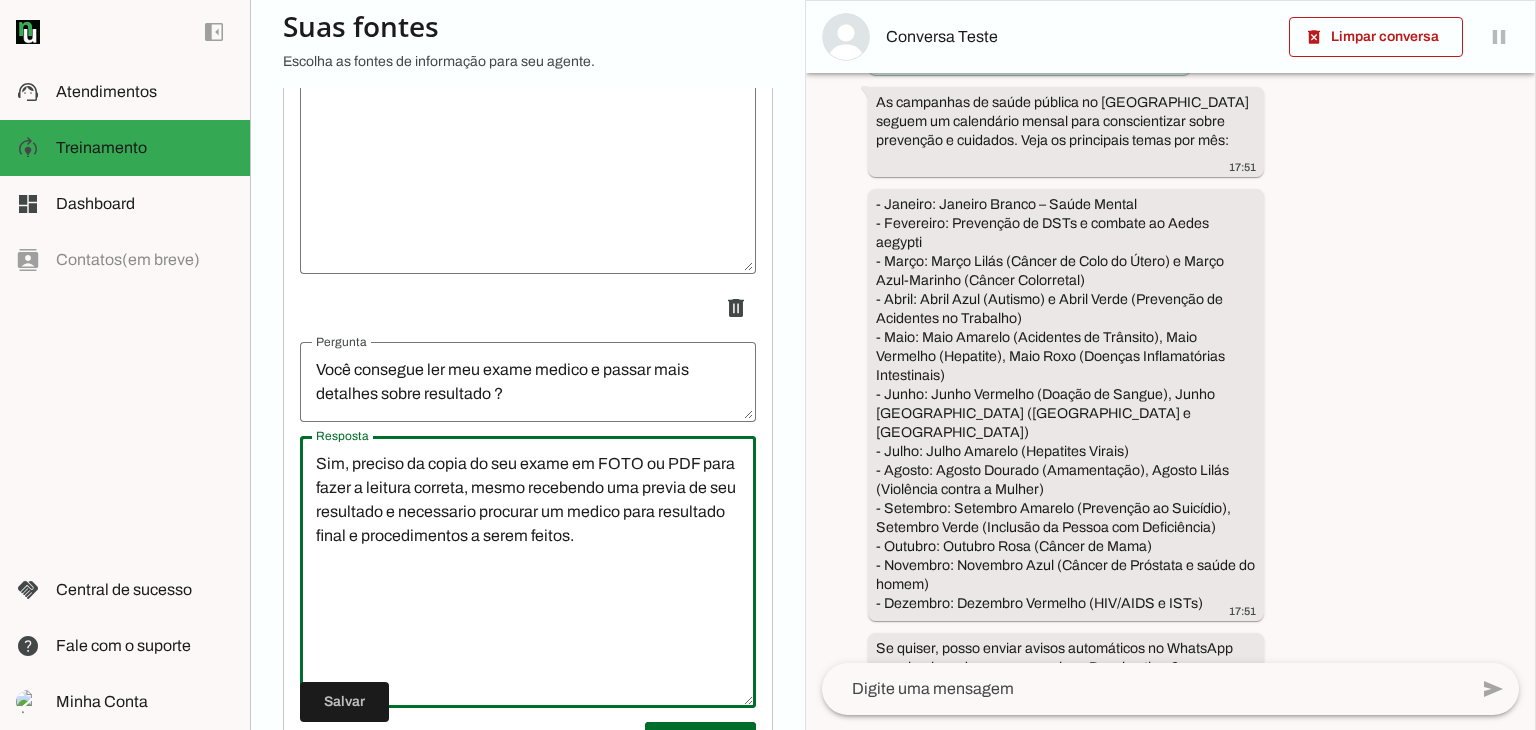 type on "Sim, preciso da copia do seu exame em FOTO ou PDF para fazer a leitura correta, mesmo recebendo uma previa de seu resultado e necessario procurar um medico para resultado final e procedimentos a serem feitos." 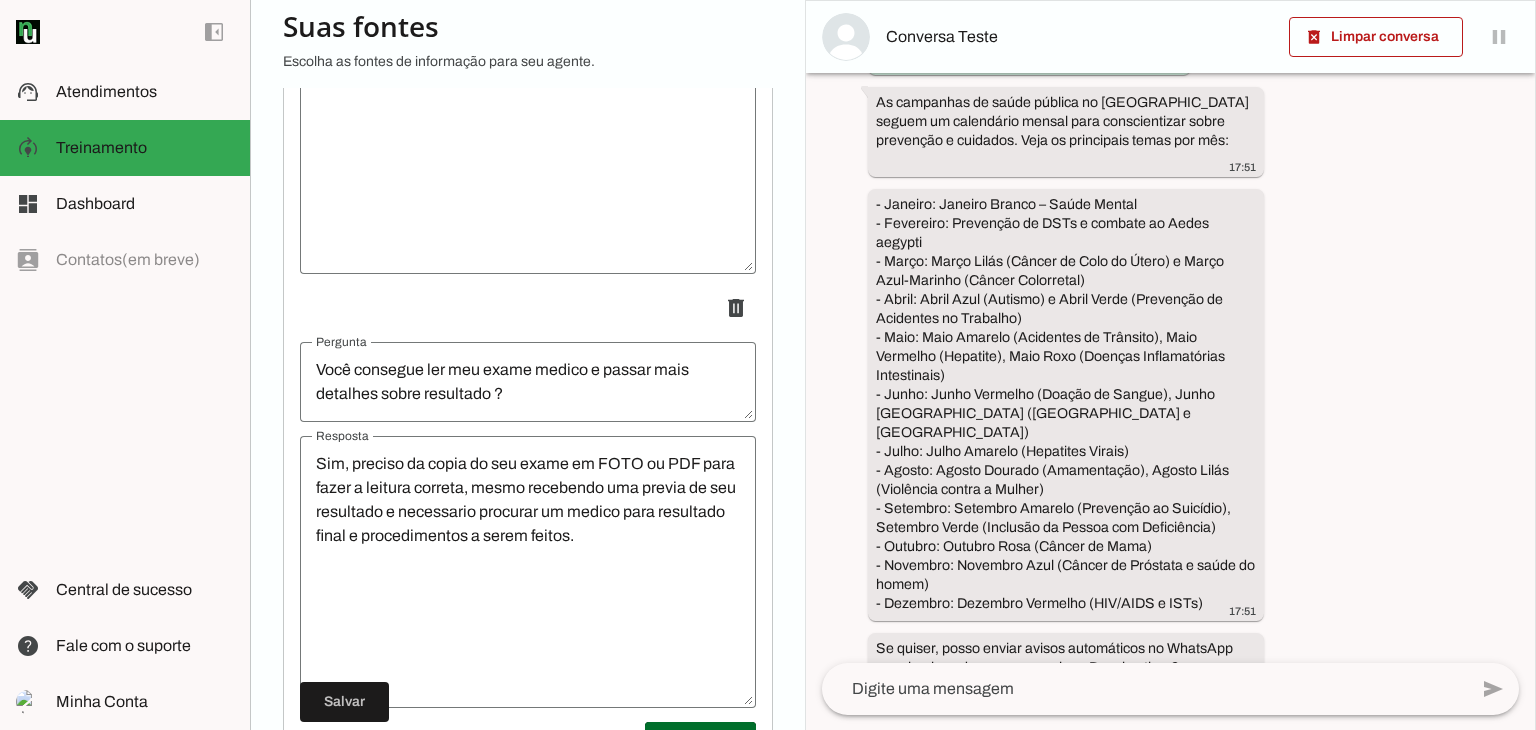drag, startPoint x: 554, startPoint y: 562, endPoint x: 624, endPoint y: 497, distance: 95.524864 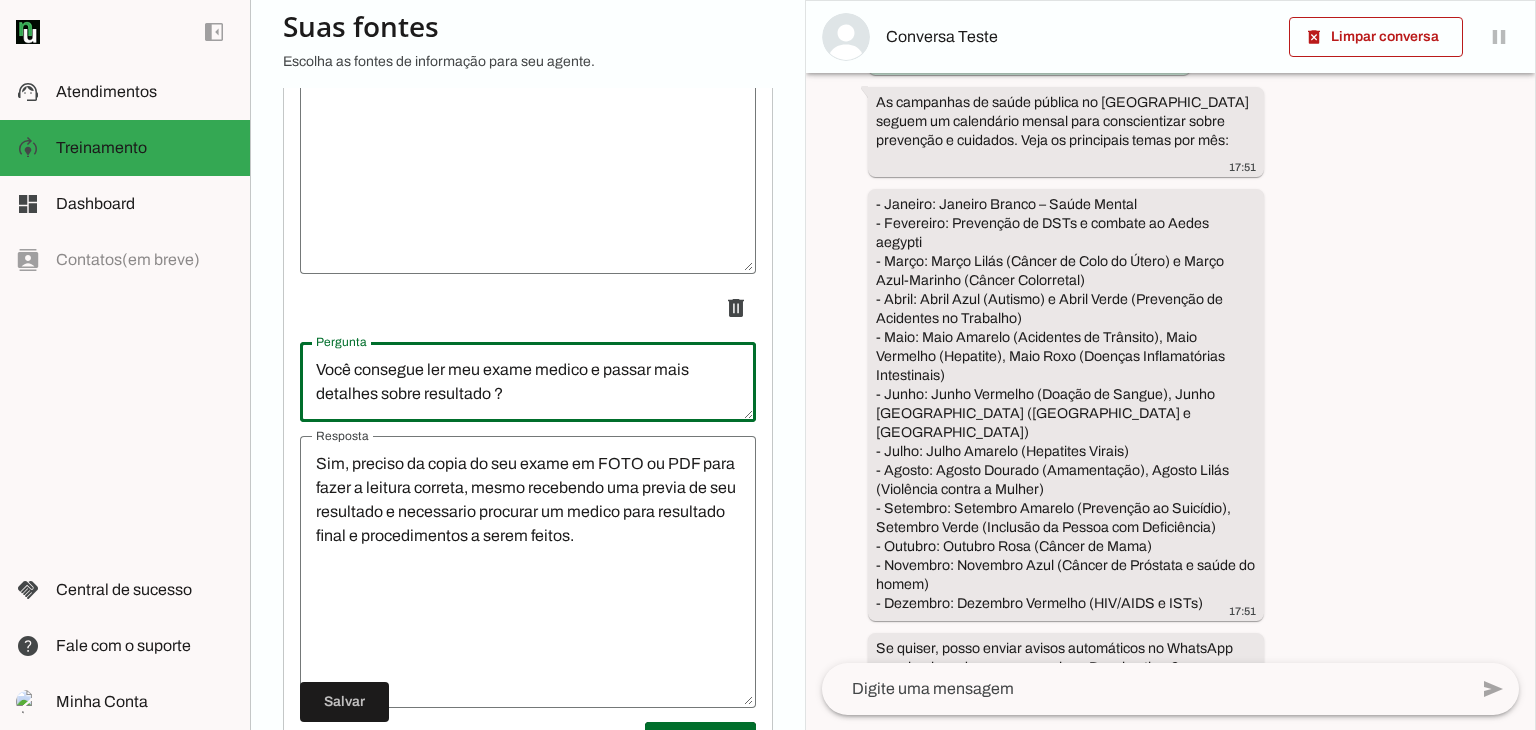 drag, startPoint x: 500, startPoint y: 410, endPoint x: 317, endPoint y: 388, distance: 184.31766 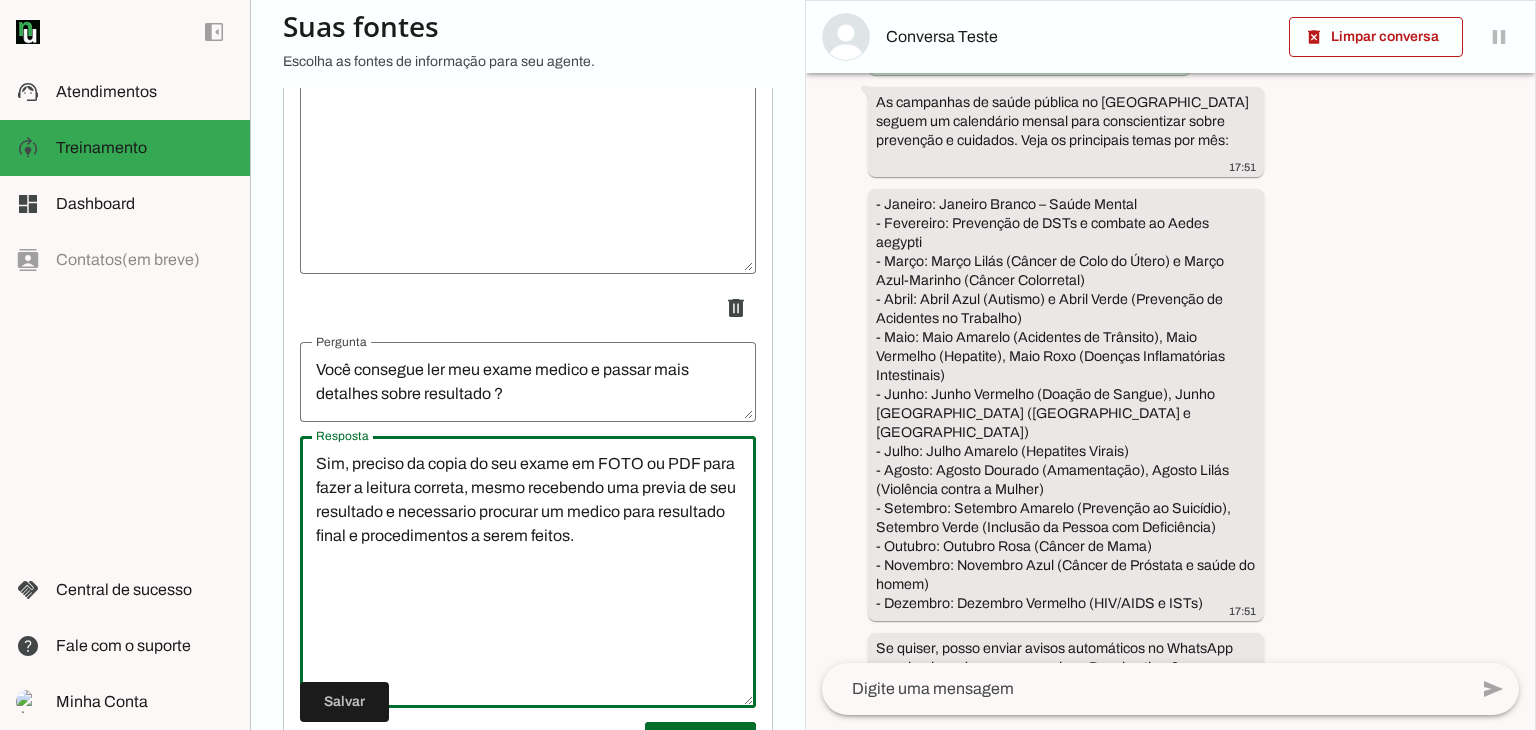 drag, startPoint x: 653, startPoint y: 548, endPoint x: 318, endPoint y: 462, distance: 345.8627 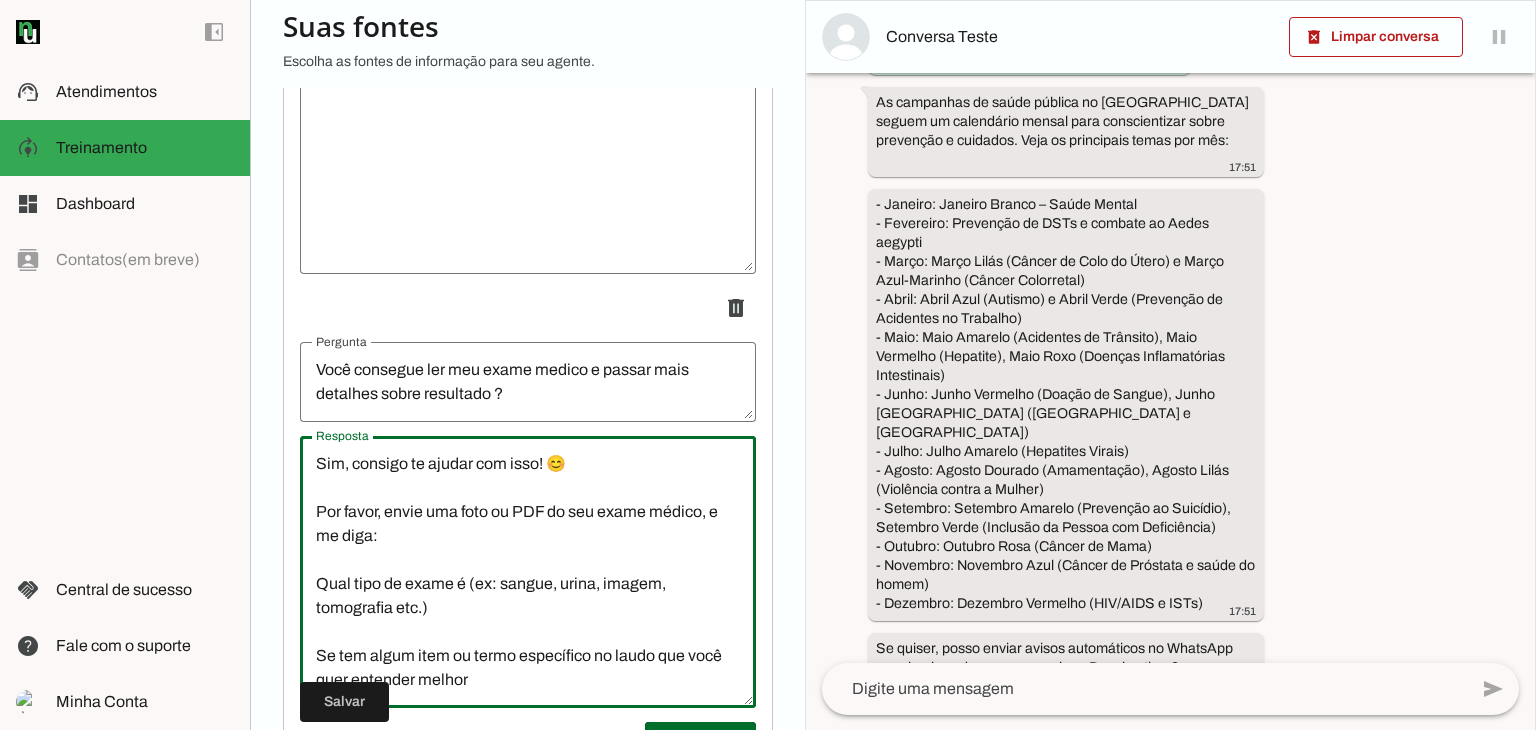 scroll, scrollTop: 0, scrollLeft: 0, axis: both 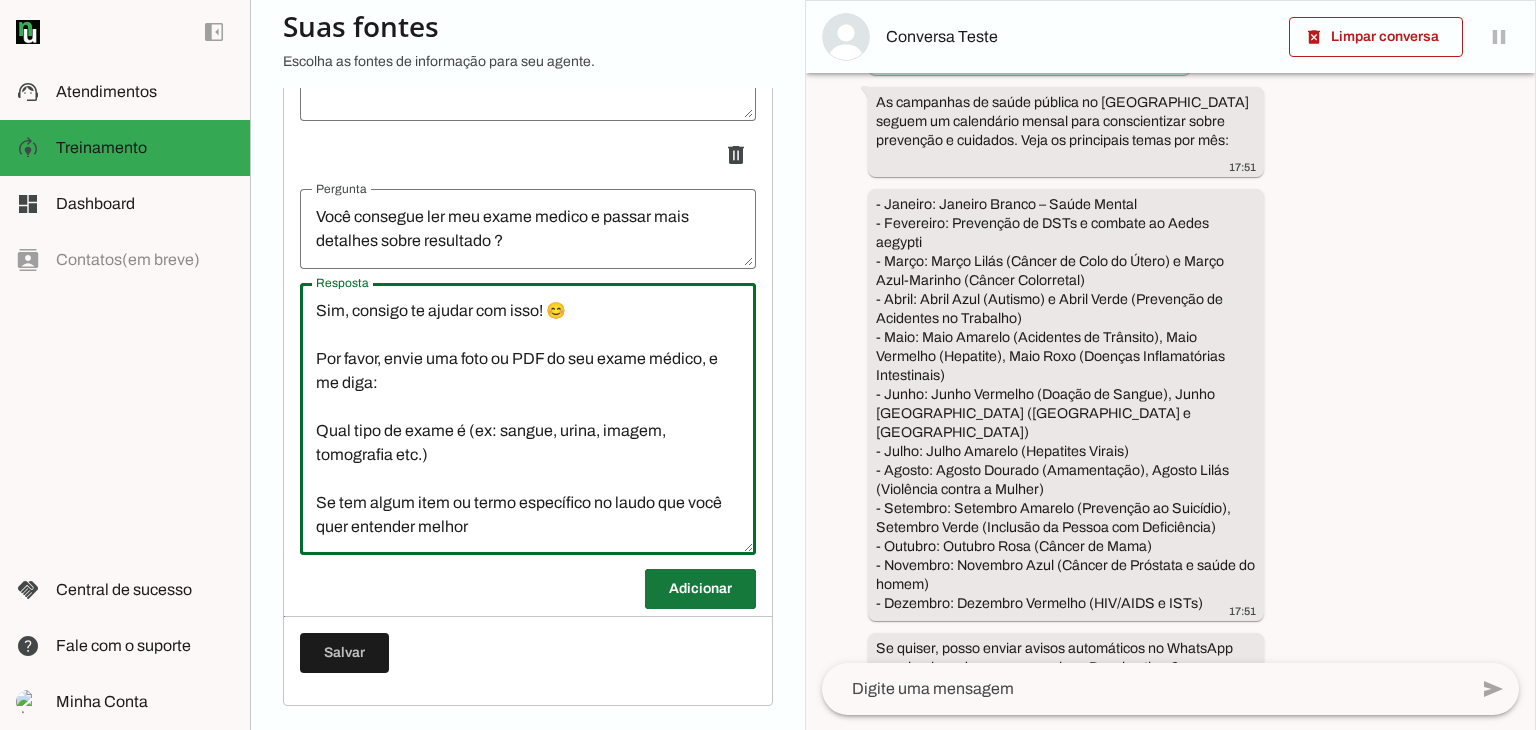 type on "Sim, consigo te ajudar com isso! 😊
Por favor, envie uma foto ou PDF do seu exame médico, e me diga:
Qual tipo de exame é (ex: sangue, urina, imagem, tomografia etc.)
Se tem algum item ou termo específico no laudo que você quer entender melhor
Se o exame tem valores de referência, para que eu possa comparar com os seus resultados
Assim que você enviar o exame, vou analisar com cuidado e te explicar tudo de forma clara e acessível – sem jargões médicos complicados." 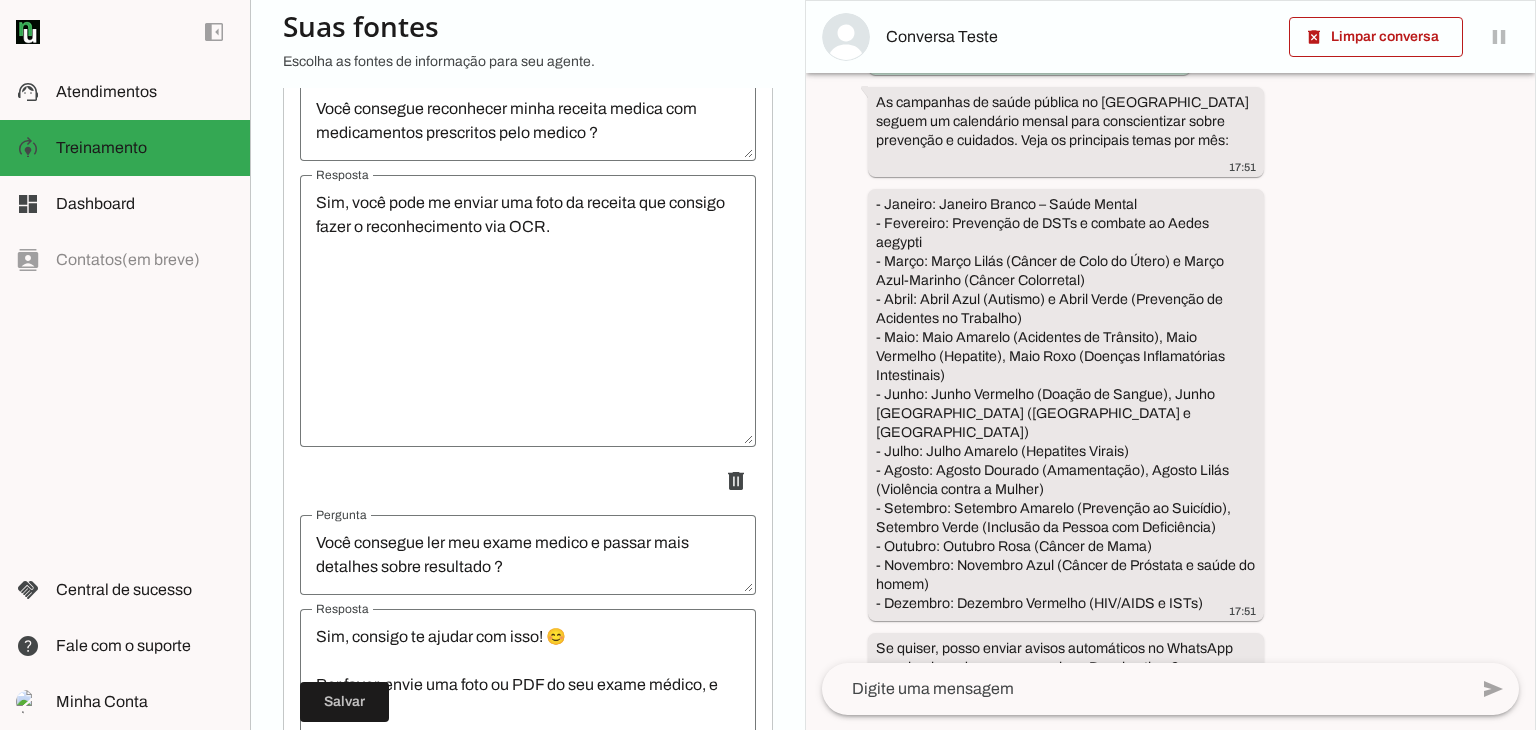 scroll, scrollTop: 16835, scrollLeft: 0, axis: vertical 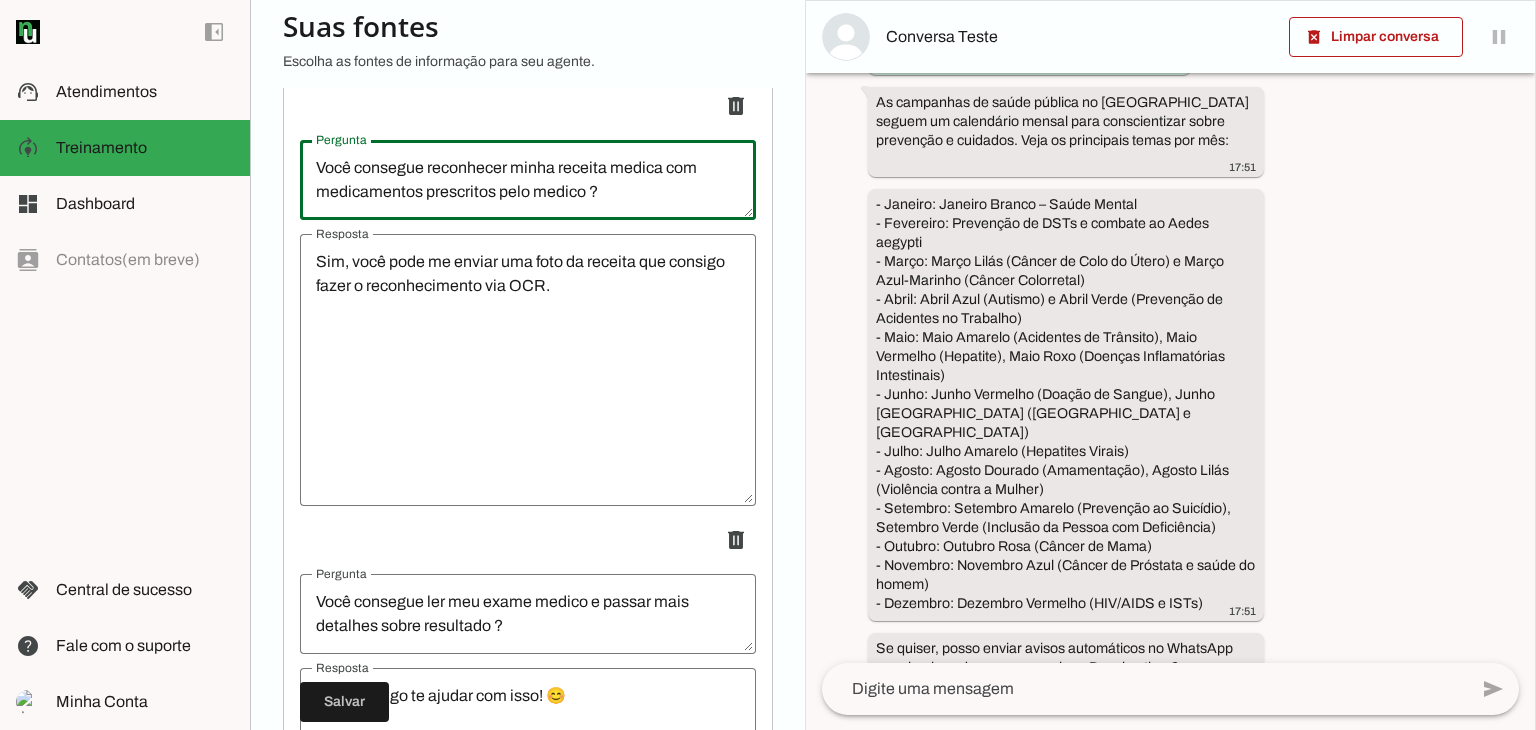drag, startPoint x: 578, startPoint y: 205, endPoint x: 297, endPoint y: 168, distance: 283.42548 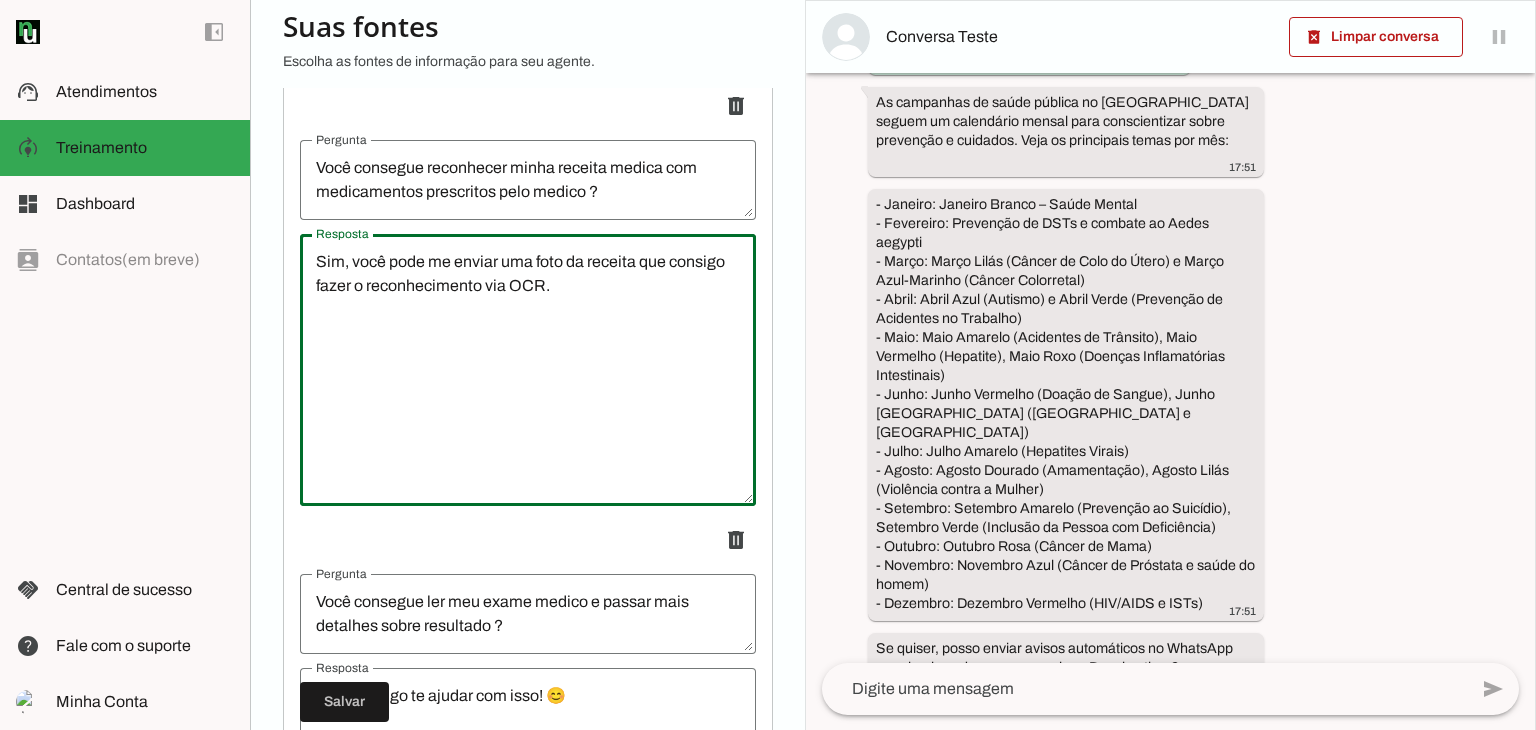 drag, startPoint x: 456, startPoint y: 285, endPoint x: 384, endPoint y: 313, distance: 77.25283 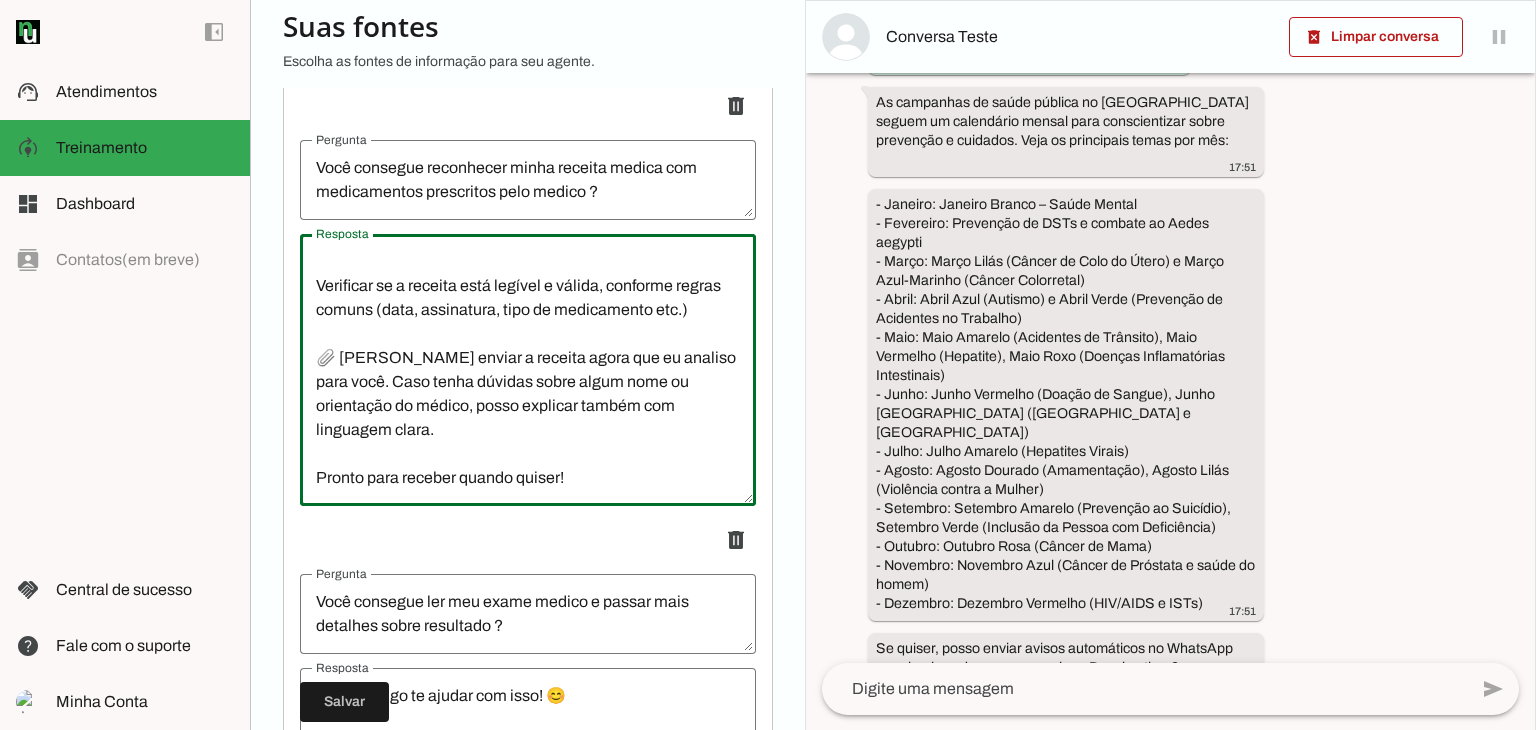 scroll, scrollTop: 408, scrollLeft: 0, axis: vertical 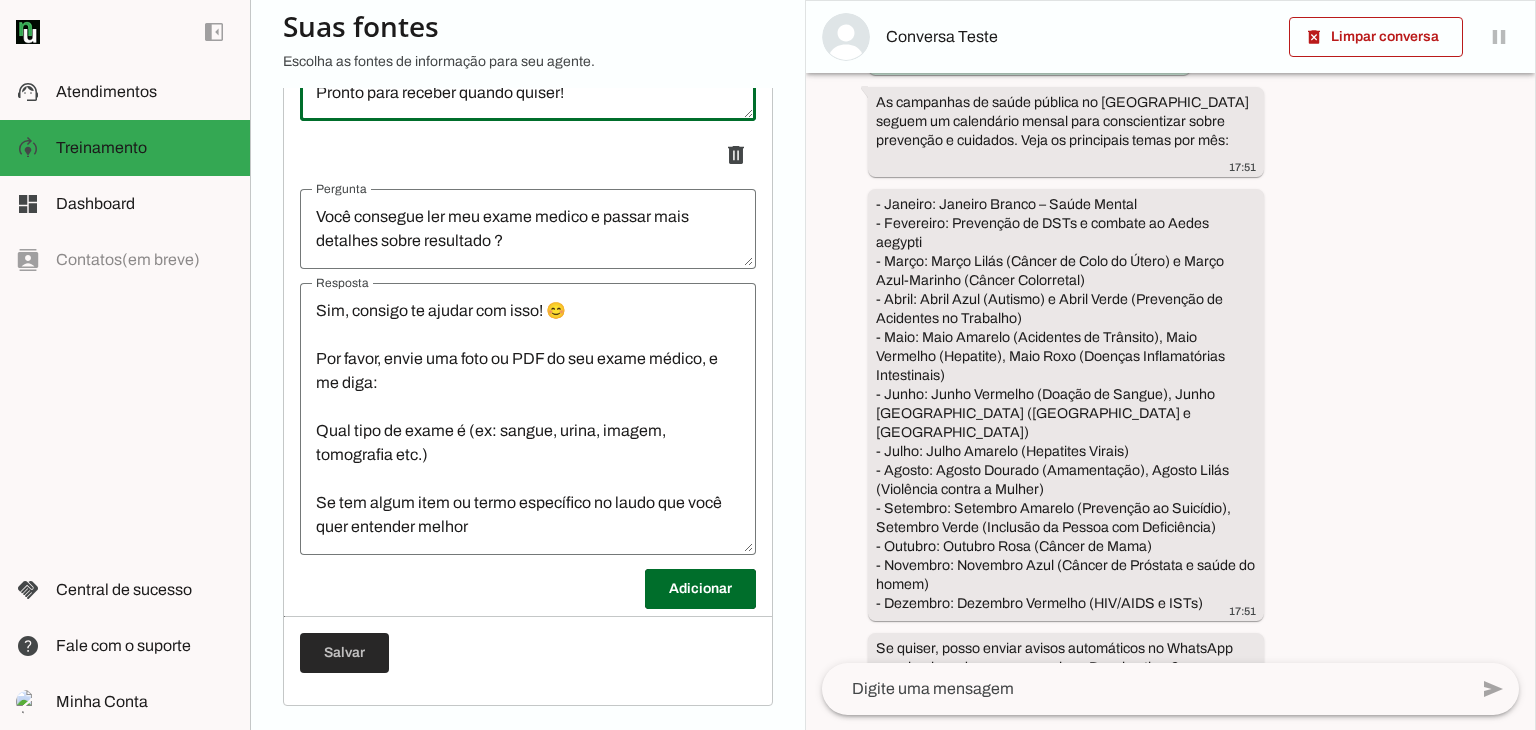 type on "Sim, consigo sim! 🩺💊
Você pode enviar uma foto ou PDF da sua receita médica, e eu vou:
Ler automaticamente os medicamentos prescritos usando tecnologia de OCR (leitura de imagem/texto).
Informar:
O nome de cada medicamento
A dosagem e frequência de uso (se estiver especificado)
Explicações simples sobre para que servem
Verificar se a receita está legível e válida, conforme regras comuns (data, assinatura, tipo de medicamento etc.)
📎 Pode enviar a receita agora que eu analiso para você. Caso tenha dúvidas sobre algum nome ou orientação do médico, posso explicar também com linguagem clara.
Pronto para receber quando quiser!" 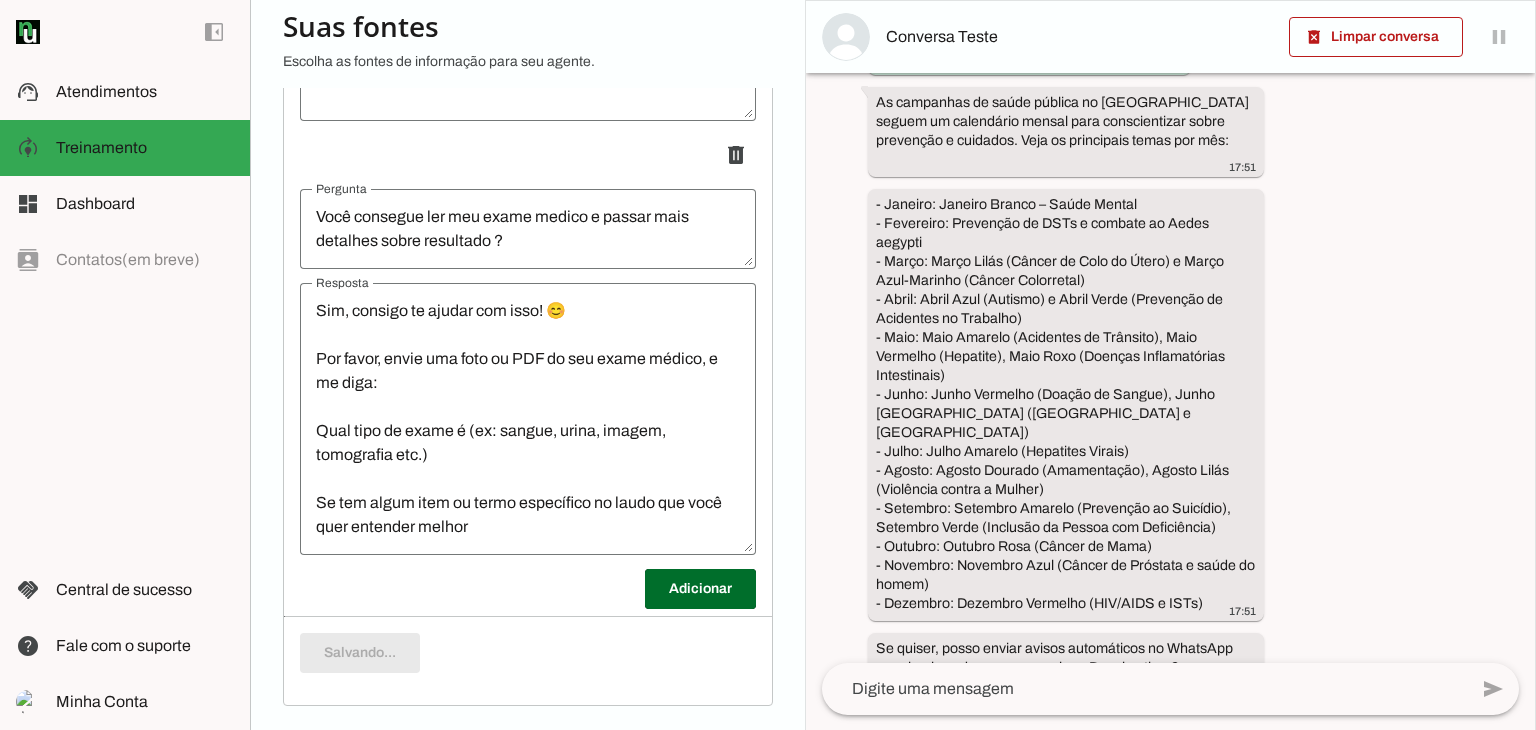 scroll, scrollTop: 17235, scrollLeft: 0, axis: vertical 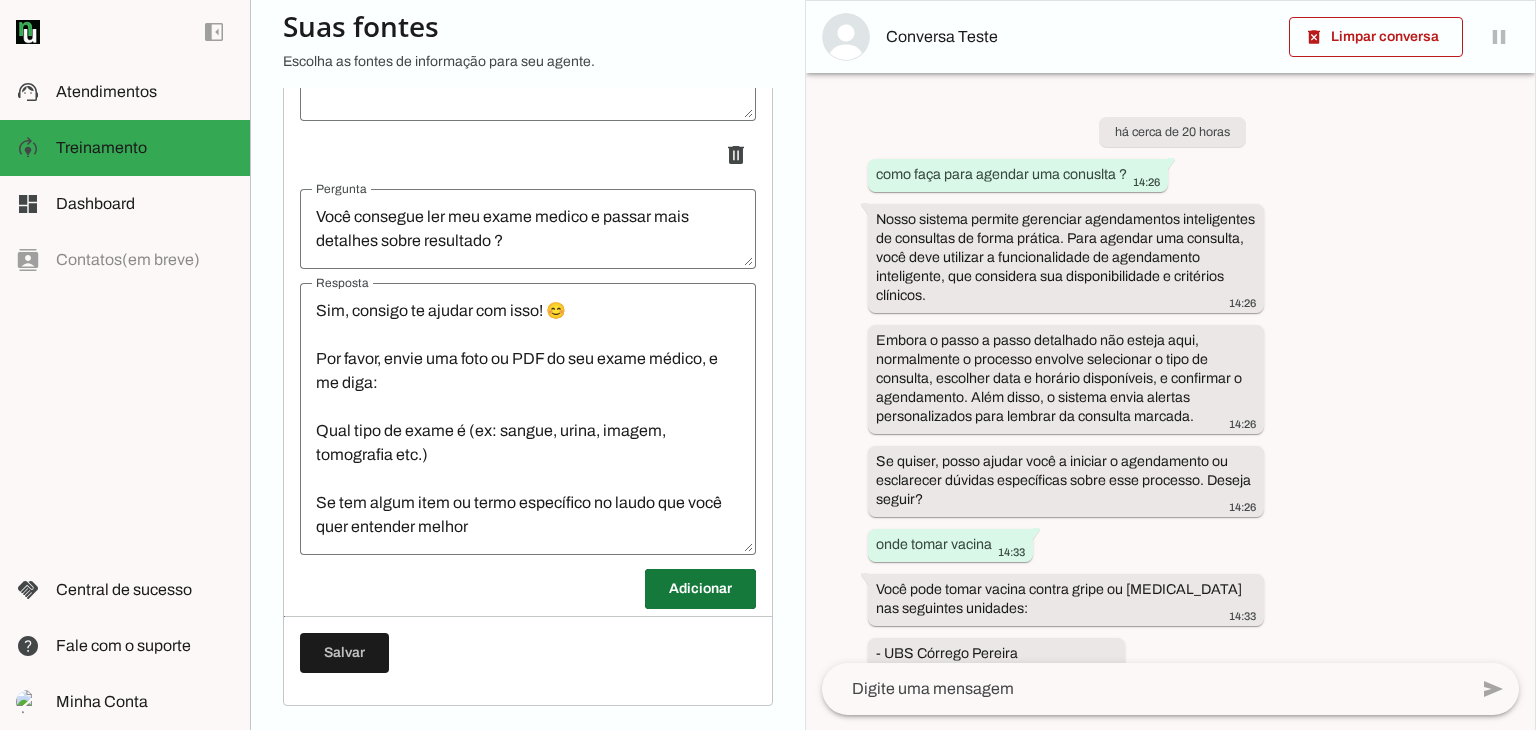 click at bounding box center [700, 589] 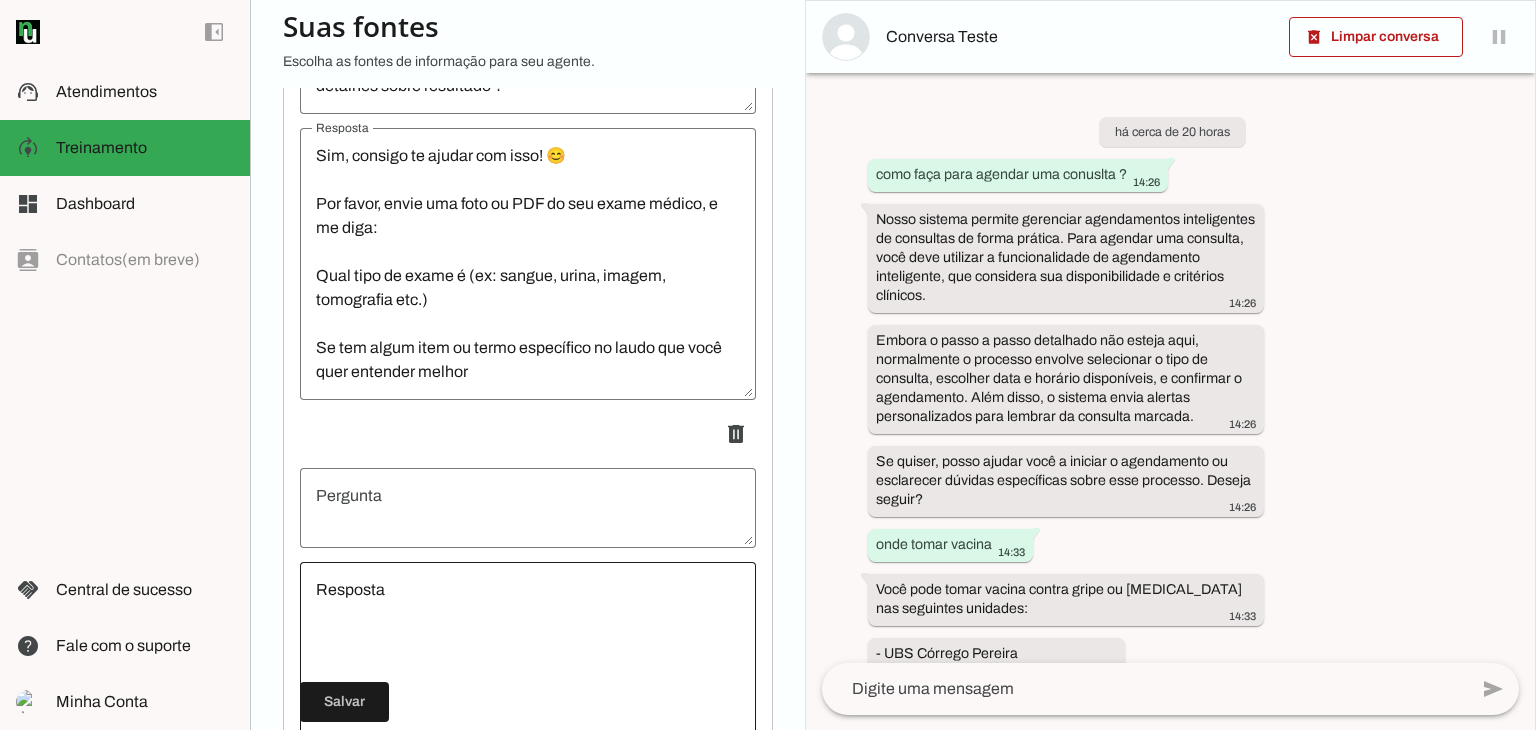 scroll, scrollTop: 17535, scrollLeft: 0, axis: vertical 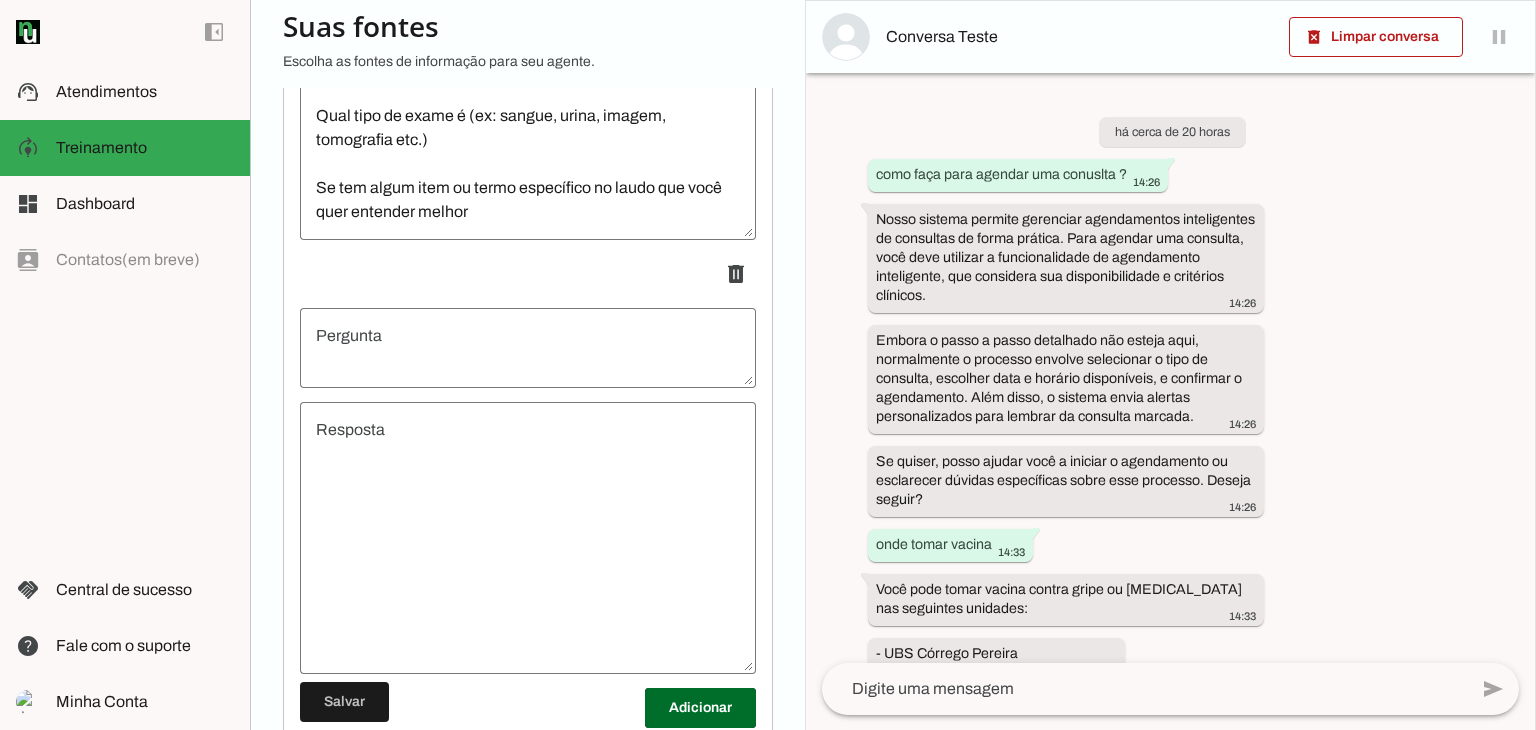 type 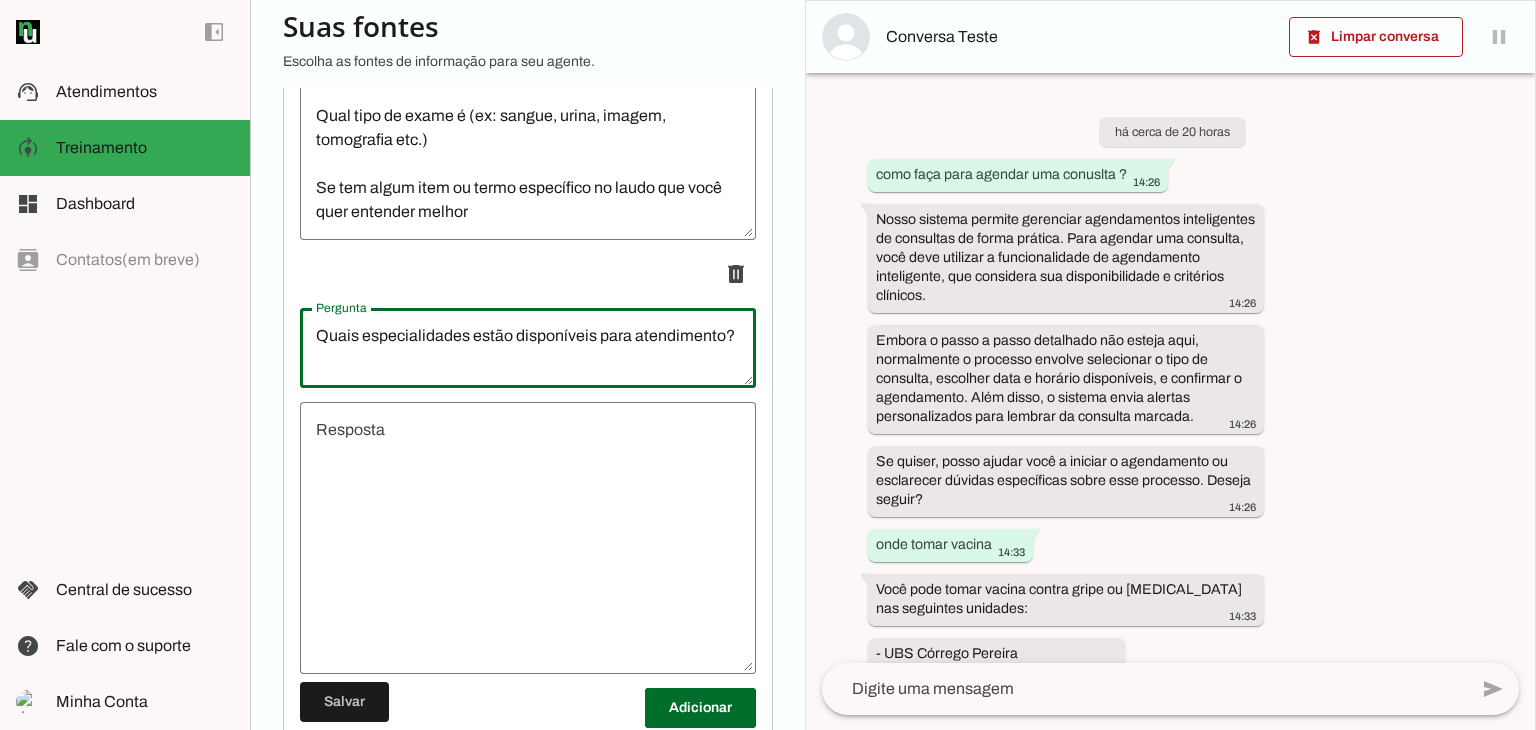 type on "Quais especialidades estão disponíveis para atendimento?" 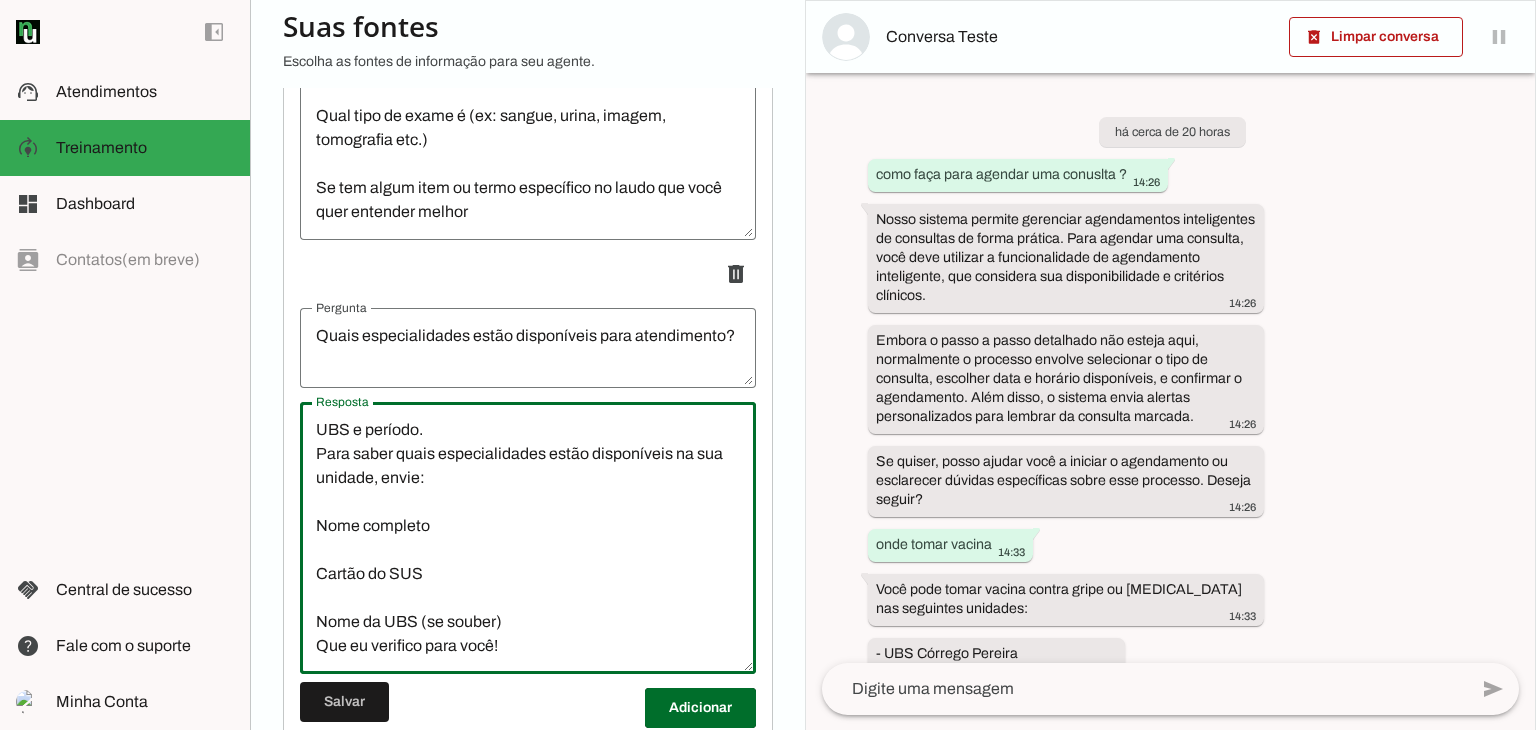 scroll, scrollTop: 696, scrollLeft: 0, axis: vertical 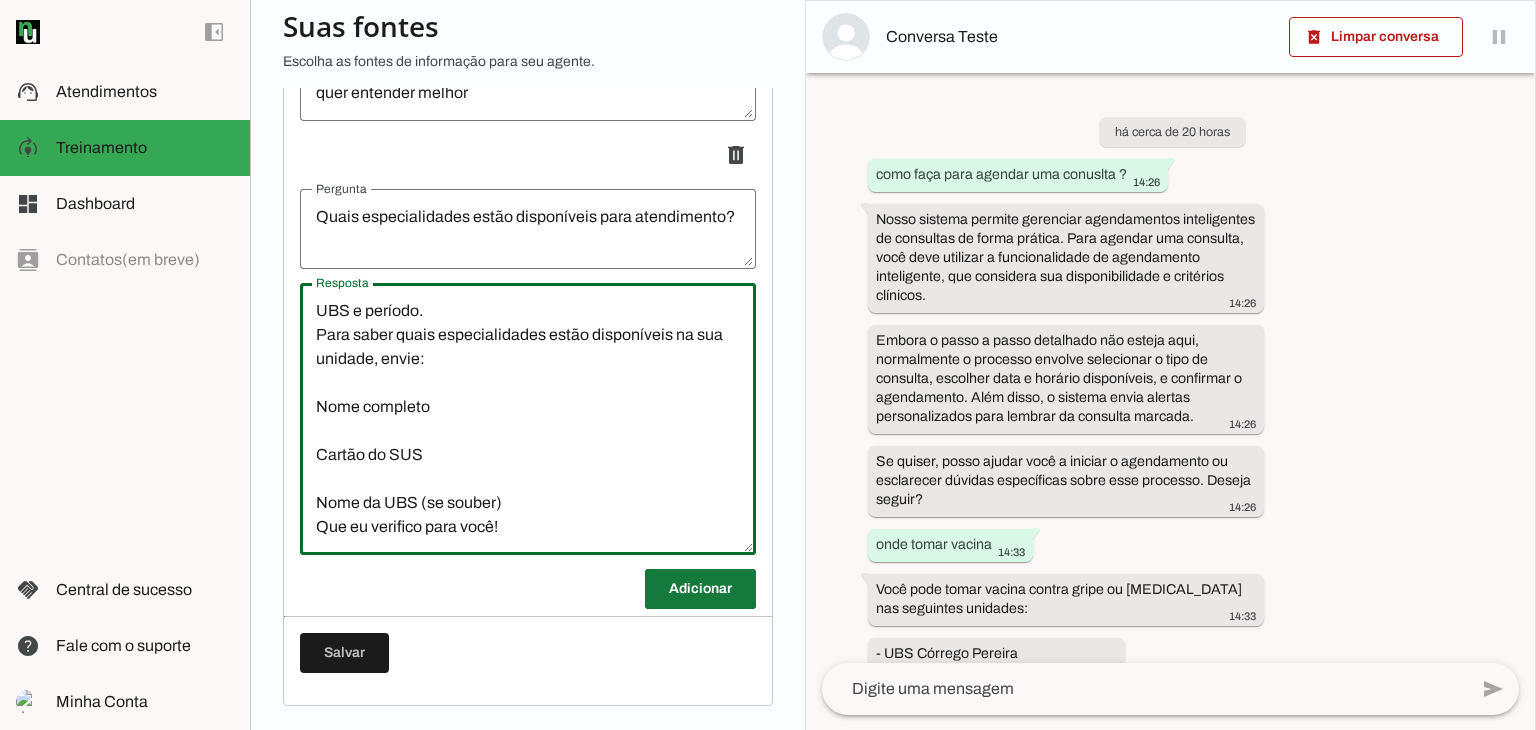 type on "📋 As especialidades médicas disponíveis variam conforme a Unidade de Saúde e a demanda da população.
Atualmente, o município oferece atendimento nas seguintes especialidades:
👨‍⚕️ Clínico Geral
👩‍⚕️ Pediatria (crianças e adolescentes)
🧠 Psiquiatria e Psicologia (saúde mental)
❤️ Cardiologia (coração e pressão arterial)
🦴 Ortopedia (ossos, articulações, coluna)
👩‍⚕️ Ginecologia e Obstetrícia (saúde da mulher e gestantes)
🩺 Dermatologia (pele, manchas, alergias)
🩻 Fisioterapia (reabilitação e dor muscular)
🩹 Enfermagem e Vacinação
👁️ Oftalmologia (dependendo da disponibilidade e campanhas específicas)
📍 Observação: A oferta pode variar conforme sua região, UBS e período.
Para saber quais especialidades estão disponíveis na sua unidade, envie:
Nome completo
Cartão do SUS
Nome da UBS (se souber)
Que eu verifico para você!" 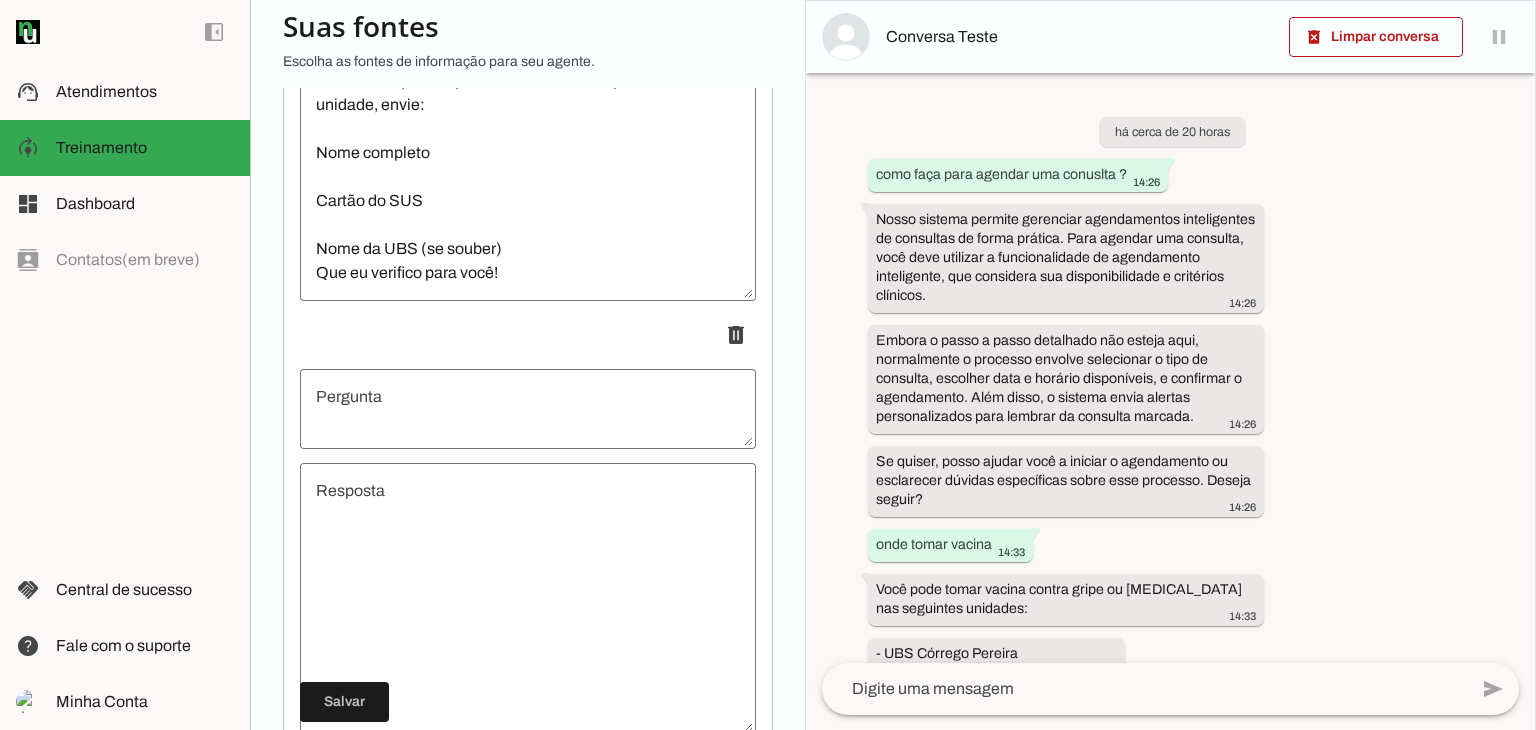 scroll, scrollTop: 17968, scrollLeft: 0, axis: vertical 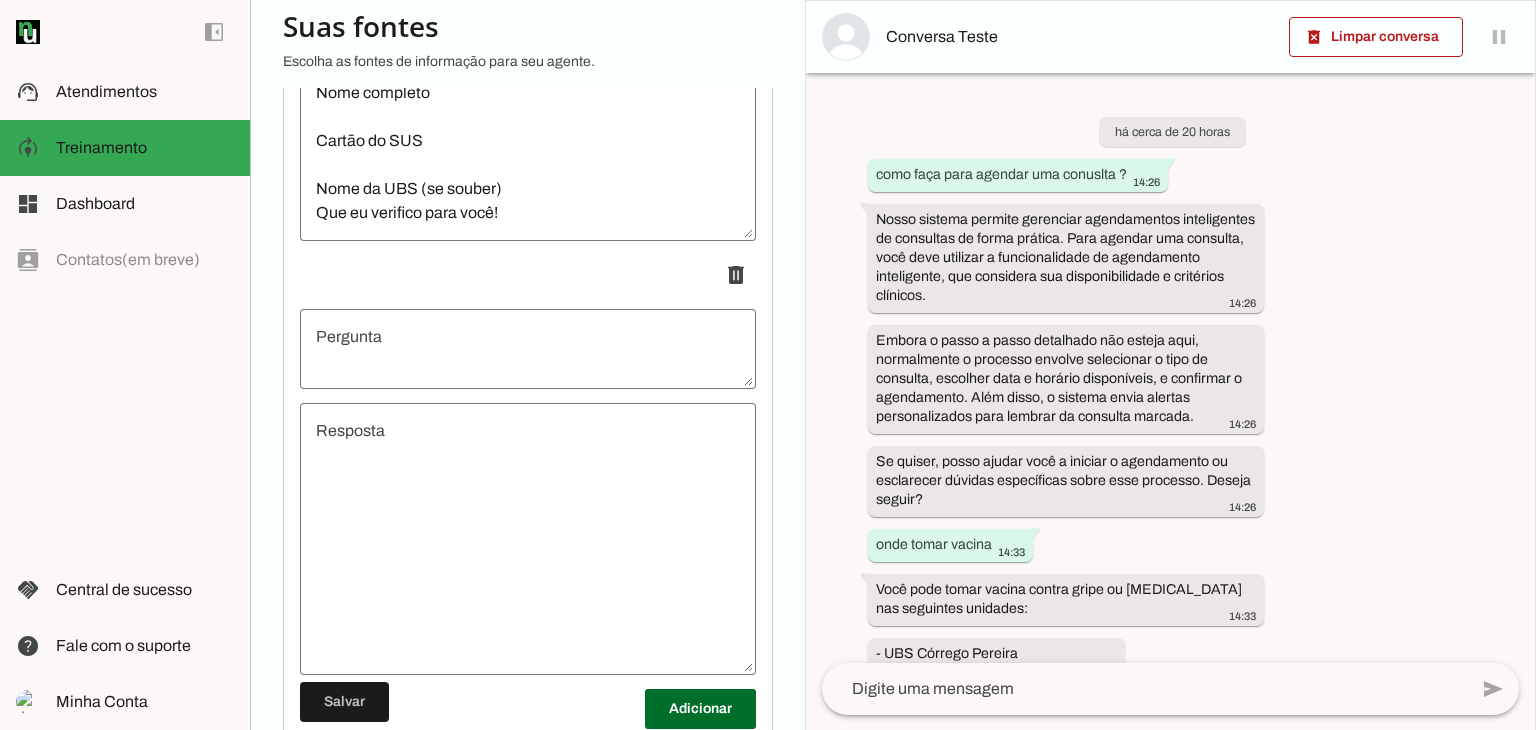 click at bounding box center [528, 349] 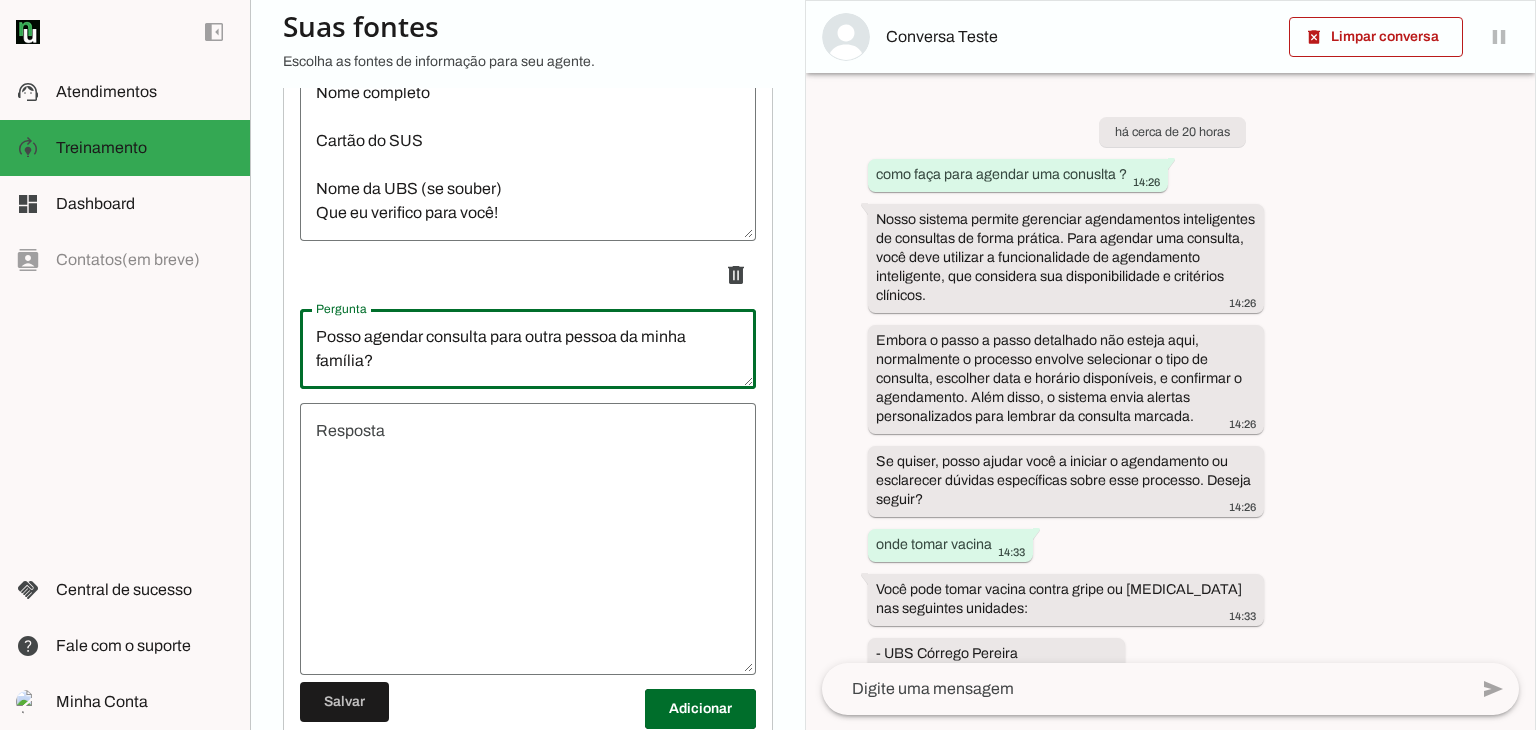 type on "Posso agendar consulta para outra pessoa da minha família?" 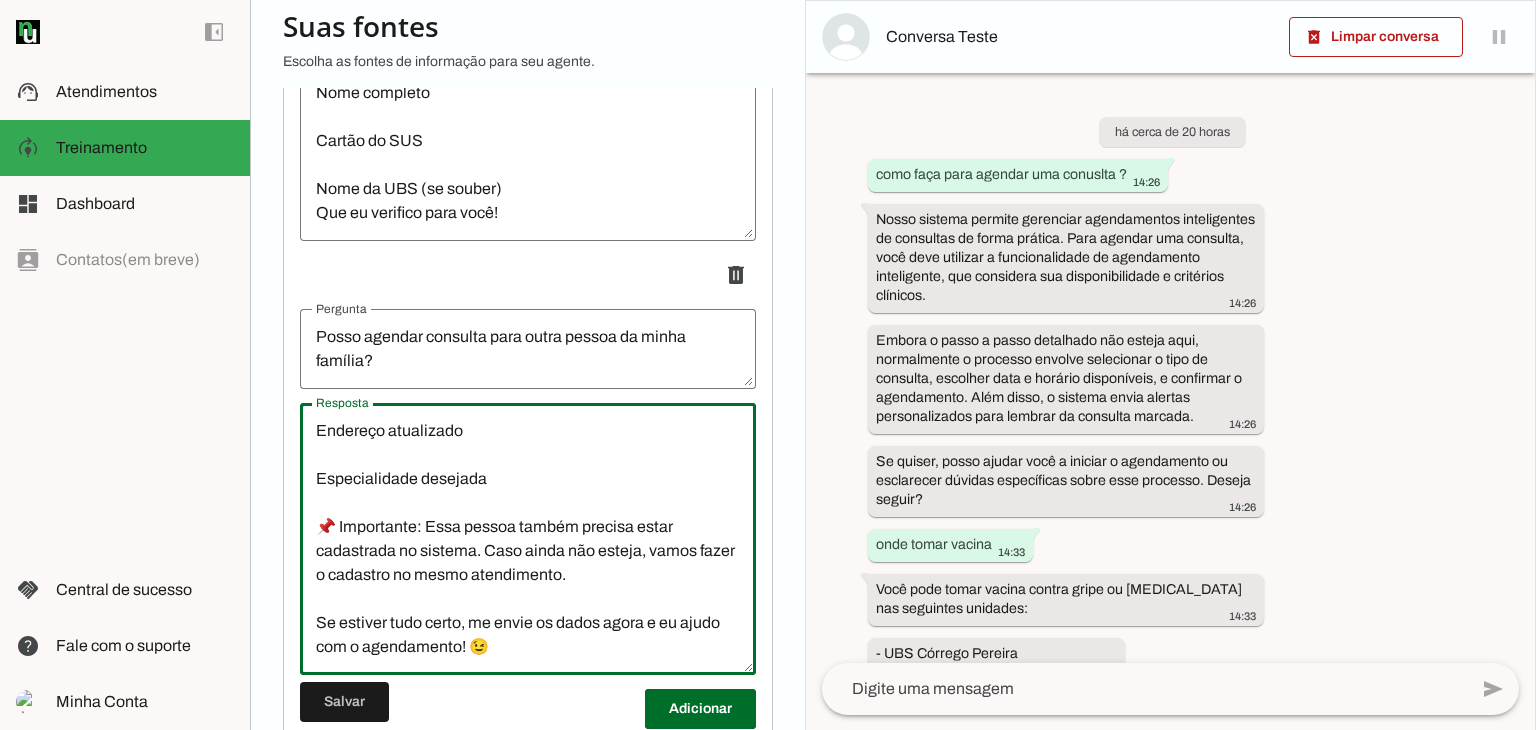scroll, scrollTop: 336, scrollLeft: 0, axis: vertical 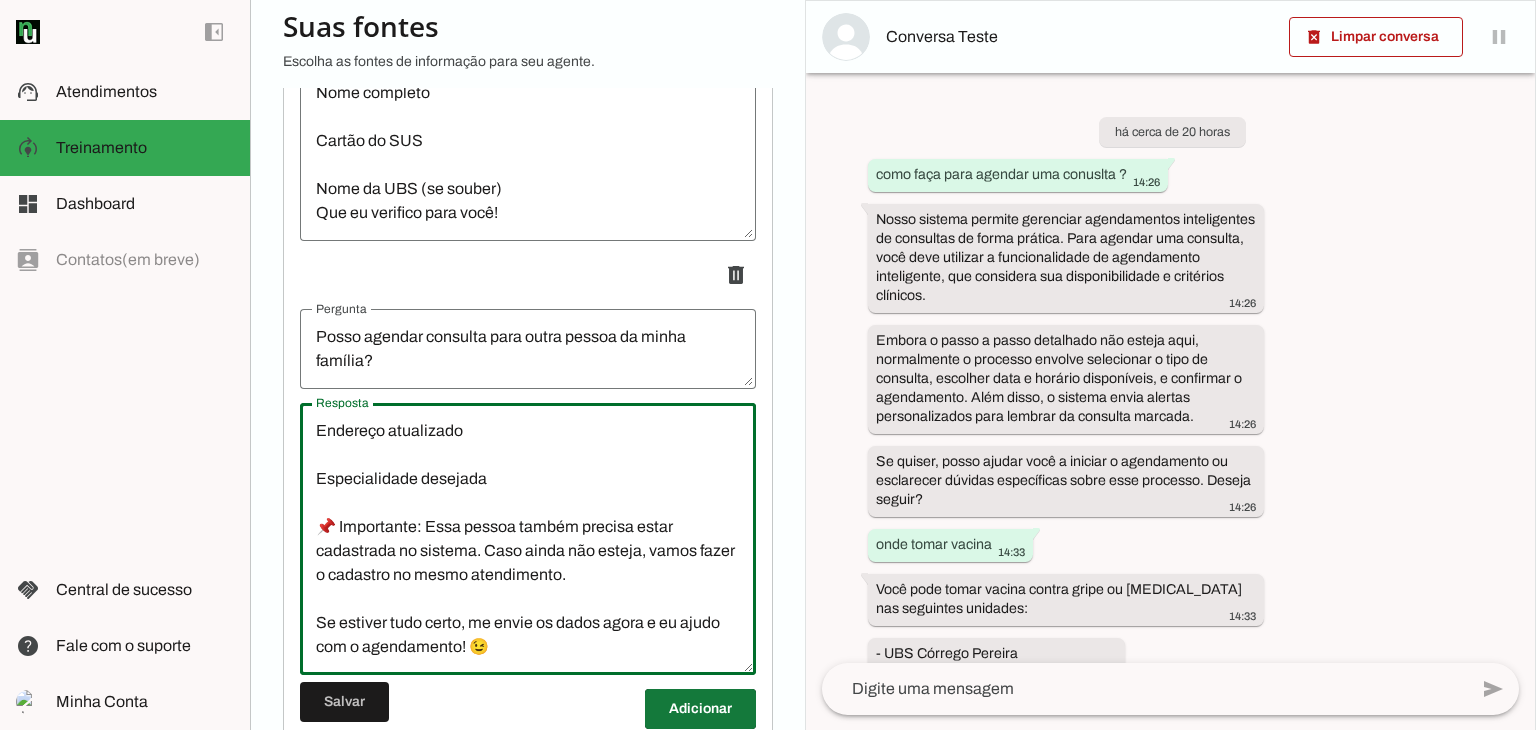 type on "Sim! Você pode agendar uma consulta para outra pessoa da sua família, como filhos, pais, avós ou cônjuge.
Para isso, será necessário informar os dados da pessoa que será atendida:
Nome completo
Data de nascimento
Número do Cartão do SUS
CPF (se disponível)
Endereço atualizado
Especialidade desejada
📌 Importante: Essa pessoa também precisa estar cadastrada no sistema. Caso ainda não esteja, vamos fazer o cadastro no mesmo atendimento.
Se estiver tudo certo, me envie os dados agora e eu ajudo com o agendamento! 😉" 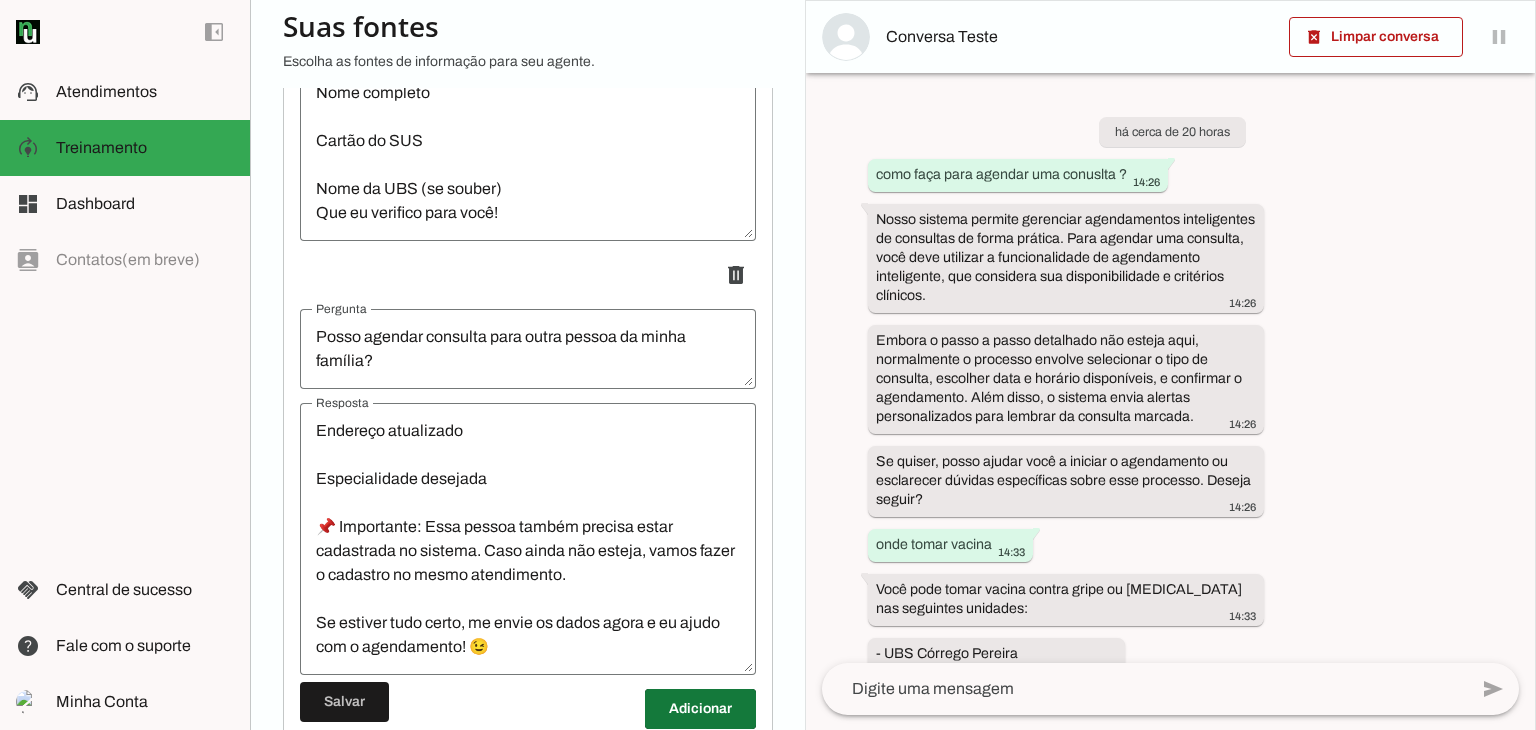 click at bounding box center (700, 709) 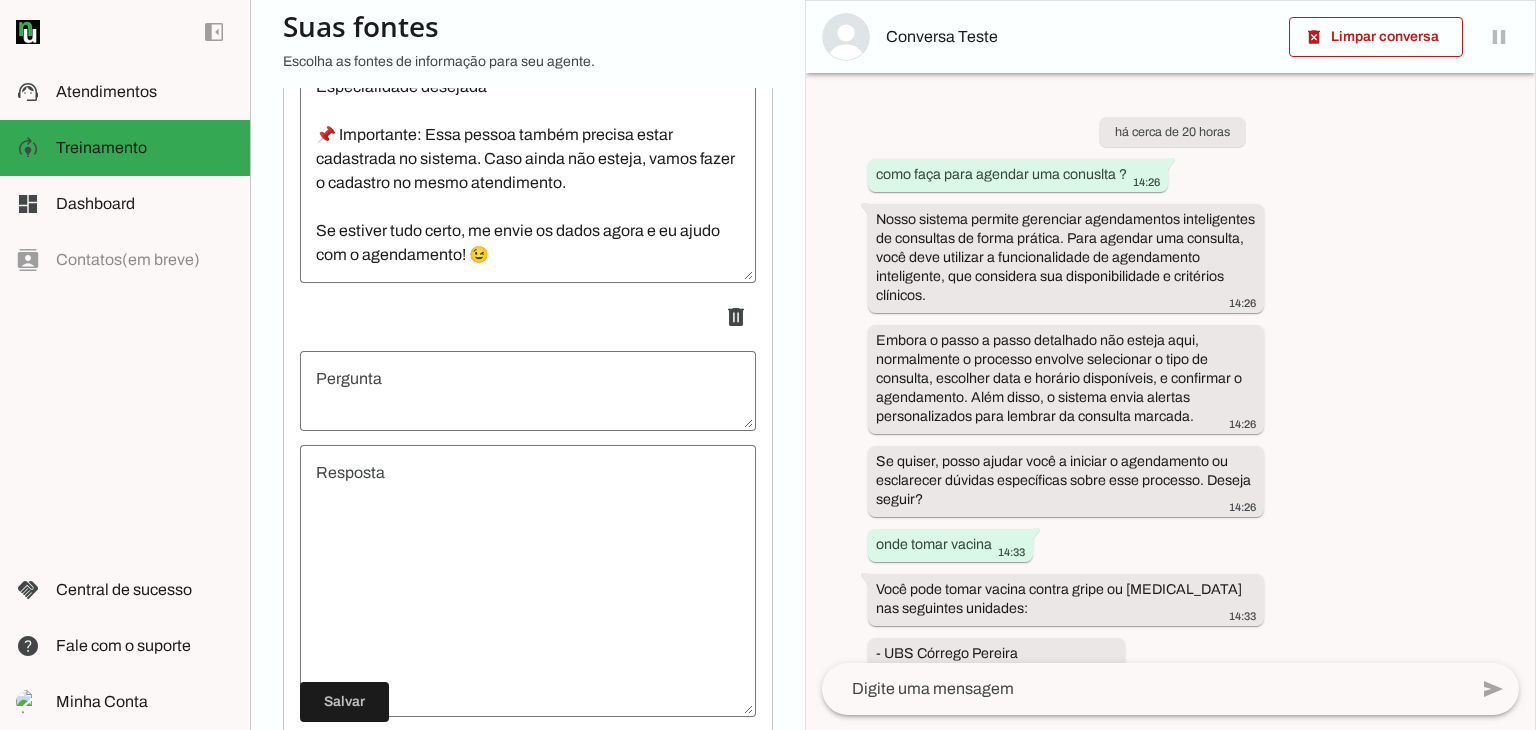 scroll, scrollTop: 18468, scrollLeft: 0, axis: vertical 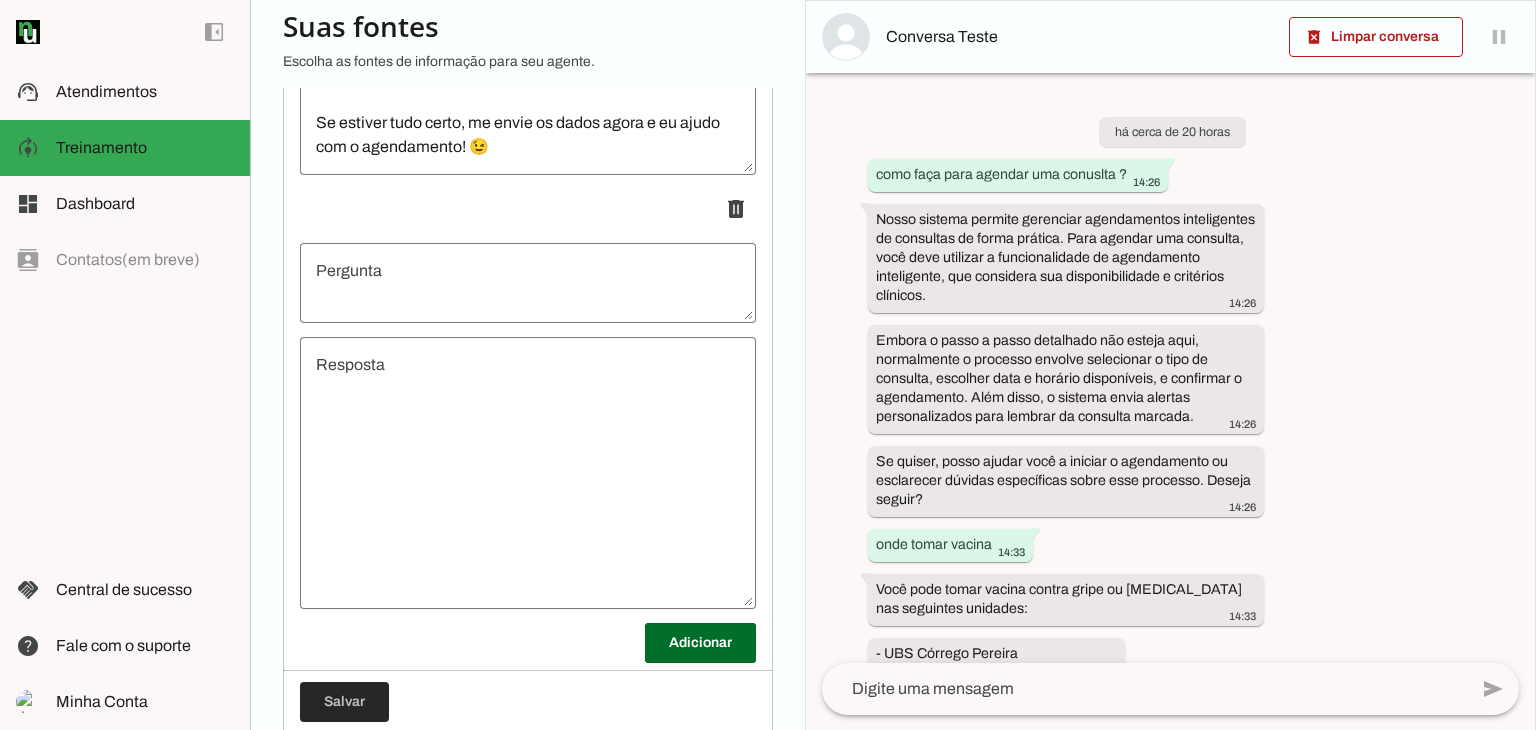 click at bounding box center (344, 702) 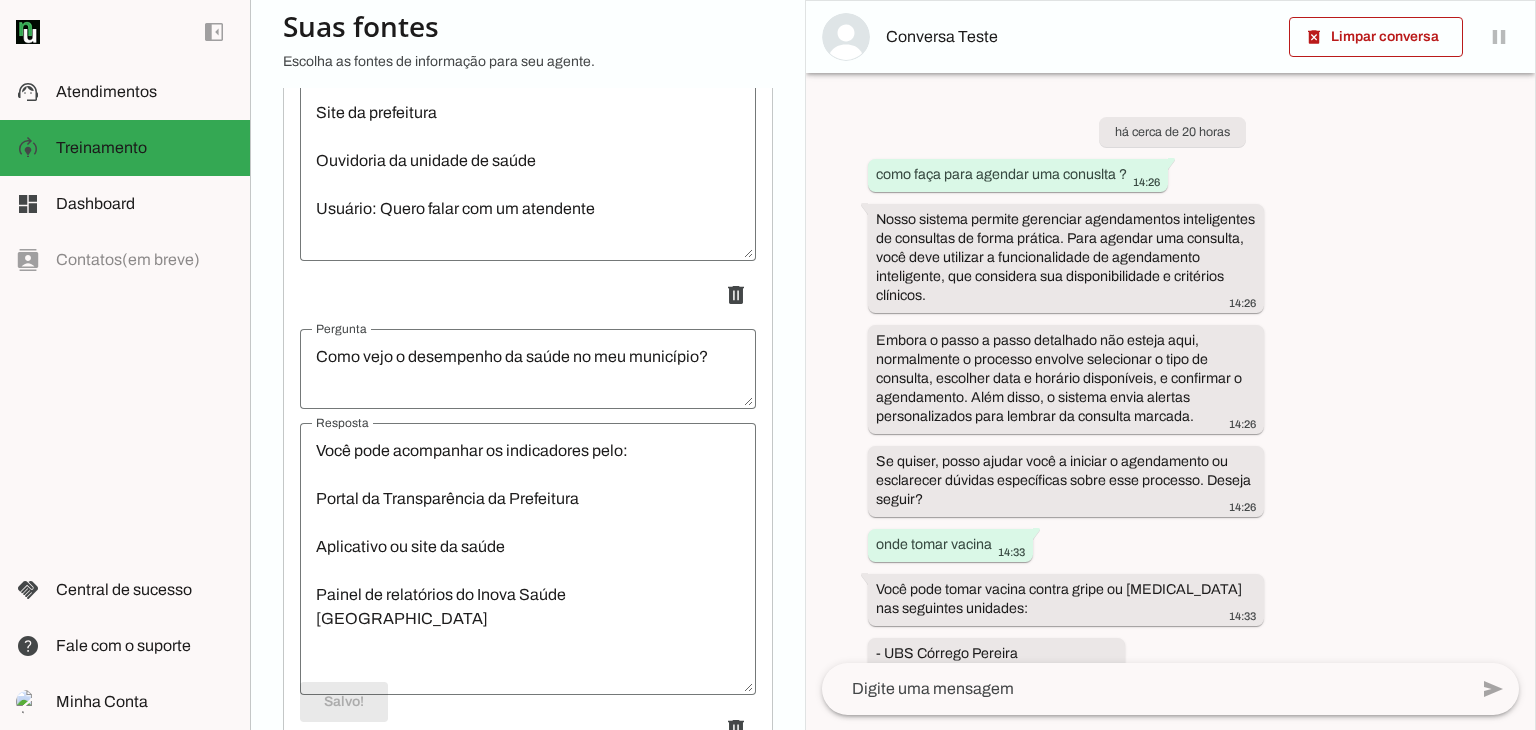 scroll, scrollTop: 0, scrollLeft: 0, axis: both 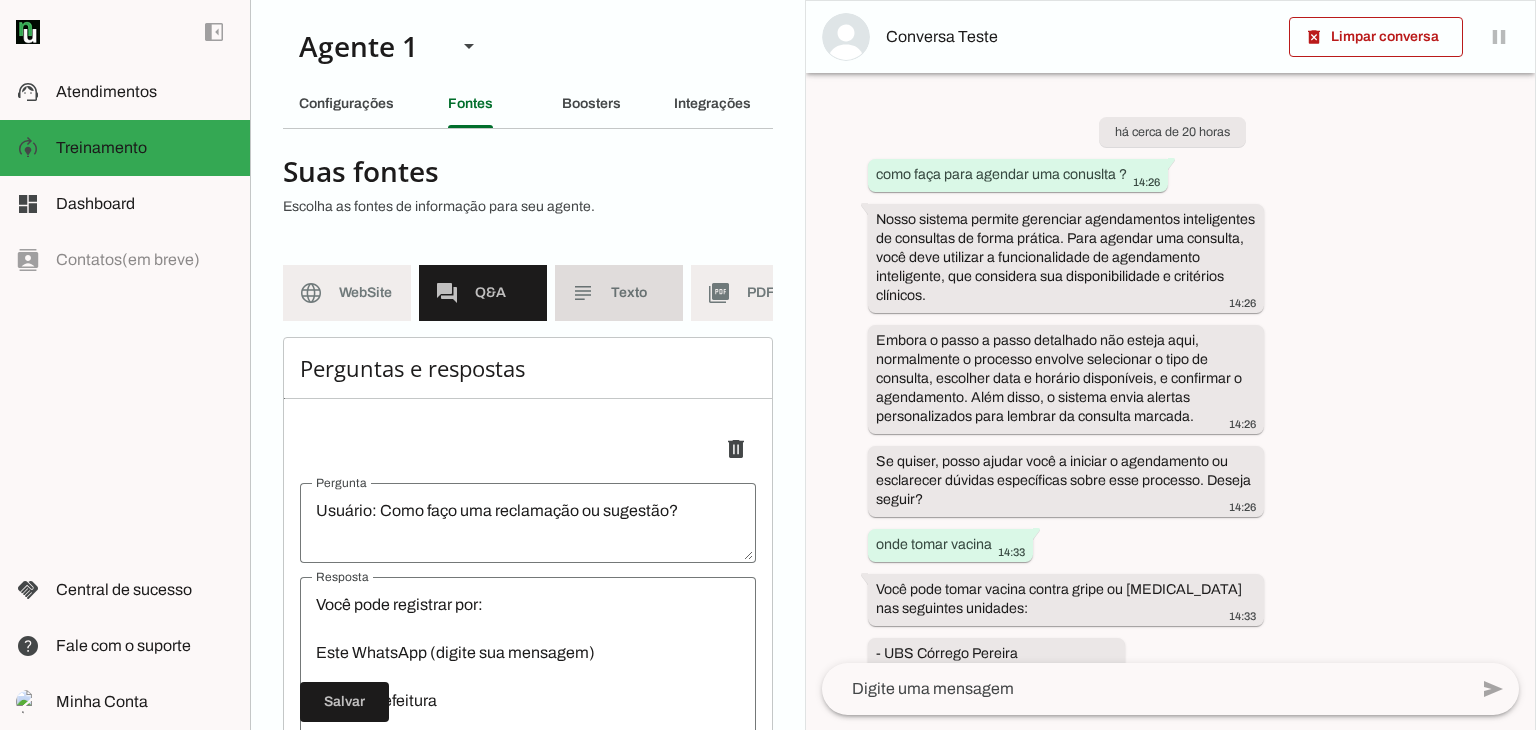 click on "Texto" 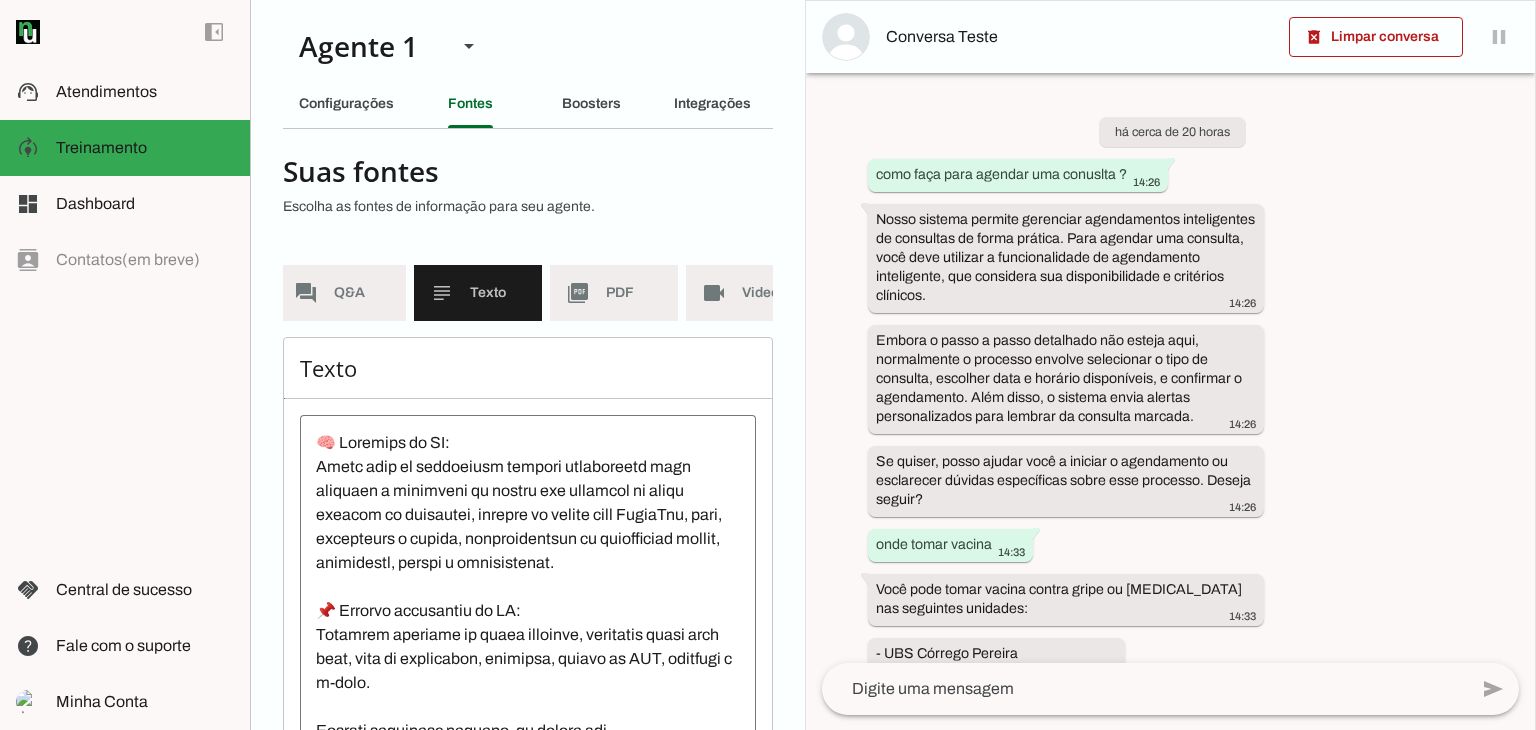 scroll, scrollTop: 0, scrollLeft: 197, axis: horizontal 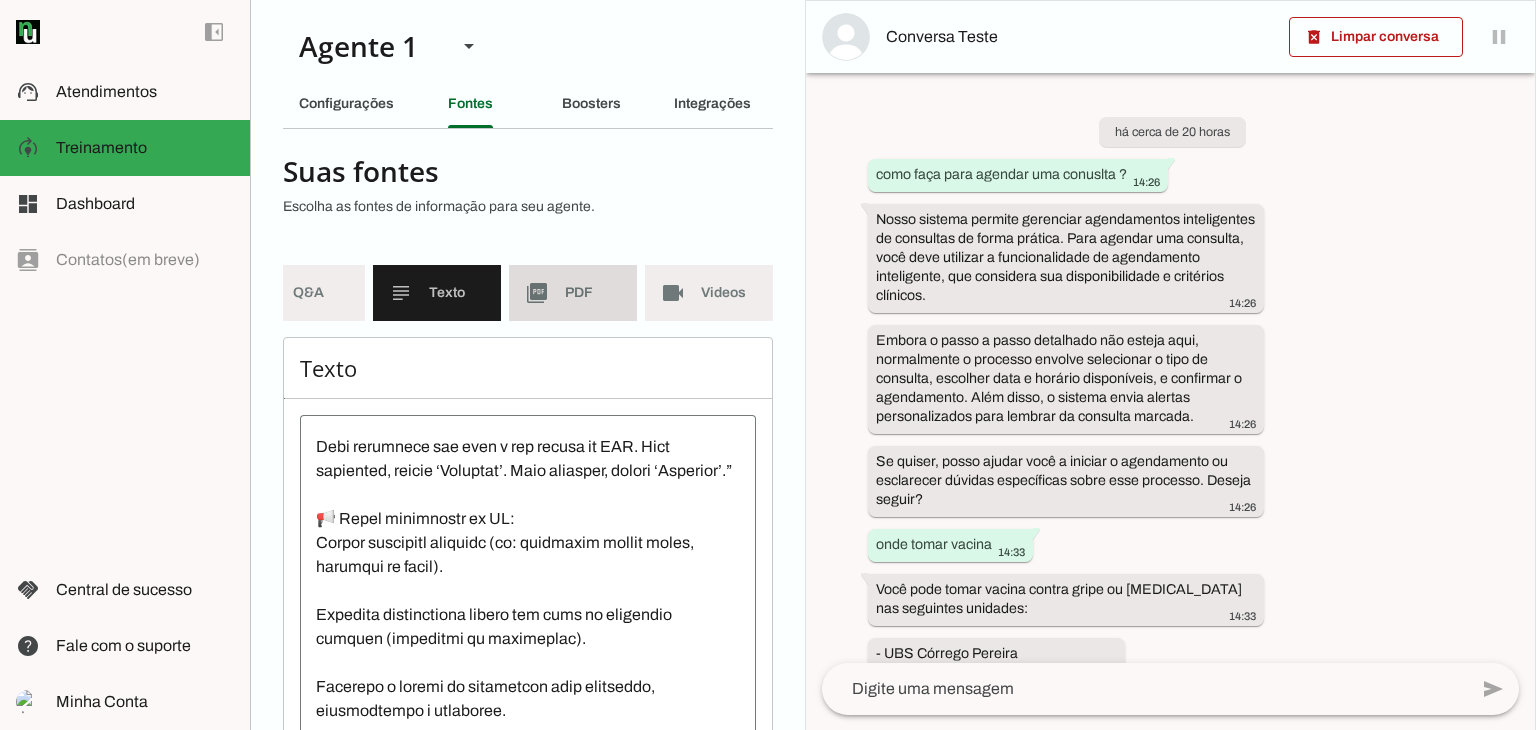 click on "PDF" 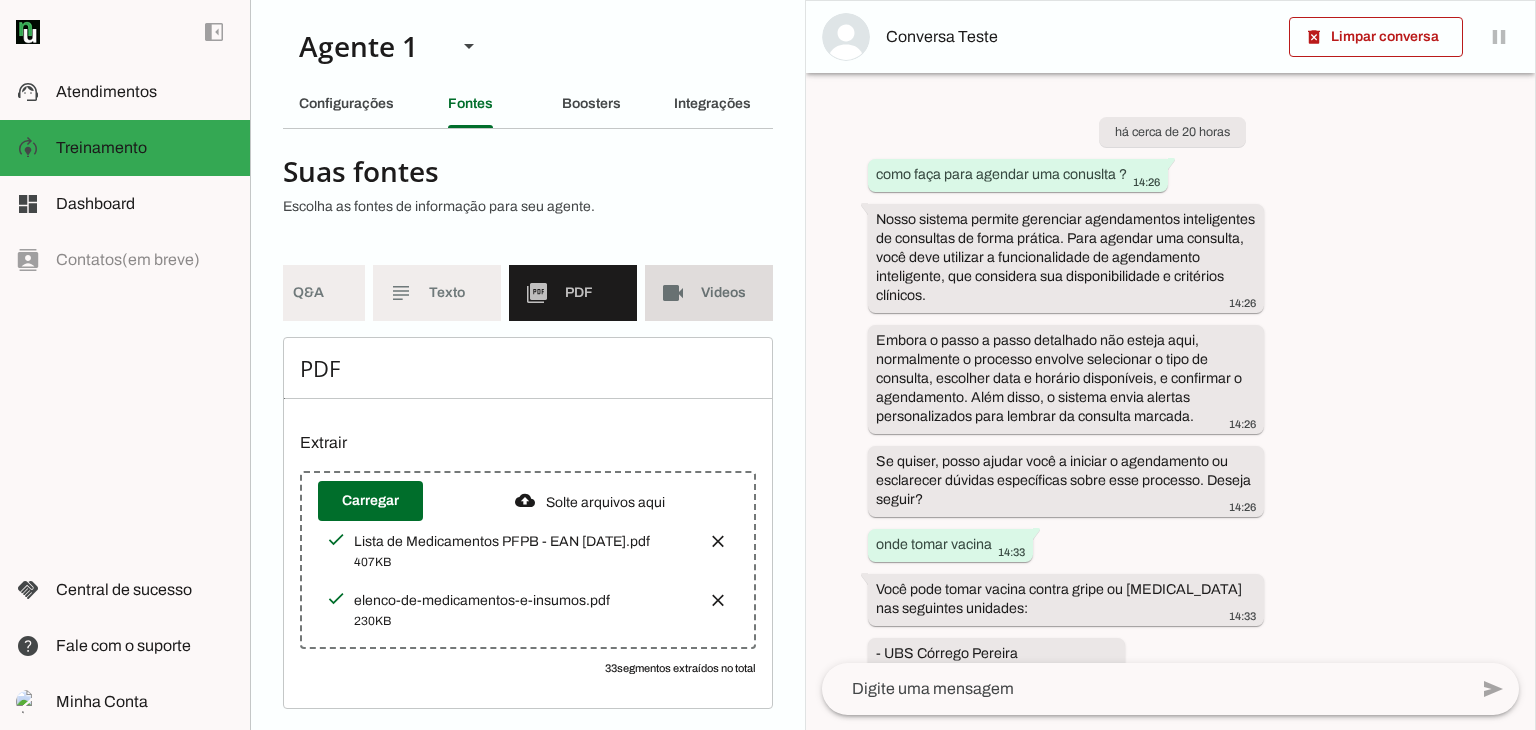 click on "Videos" 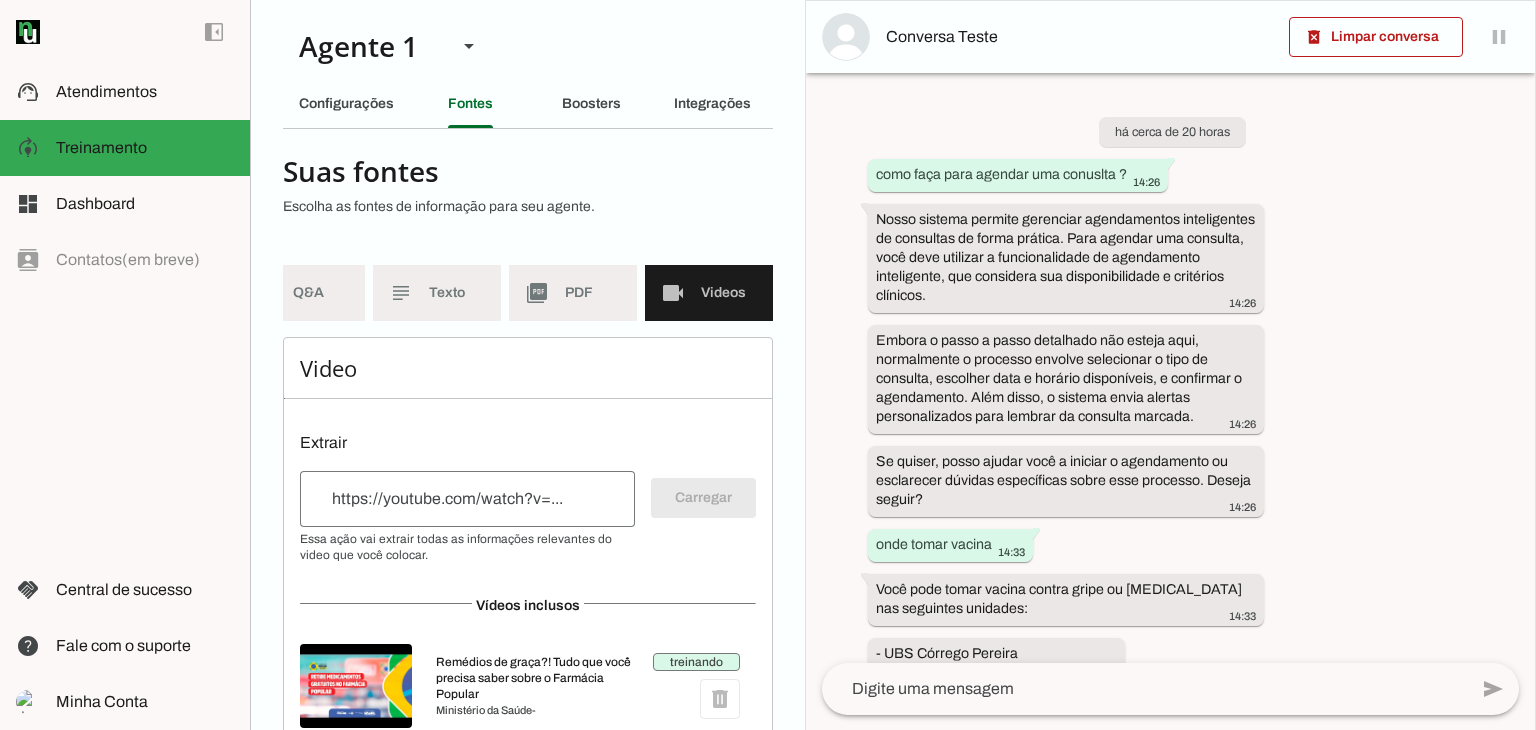 scroll, scrollTop: 81, scrollLeft: 0, axis: vertical 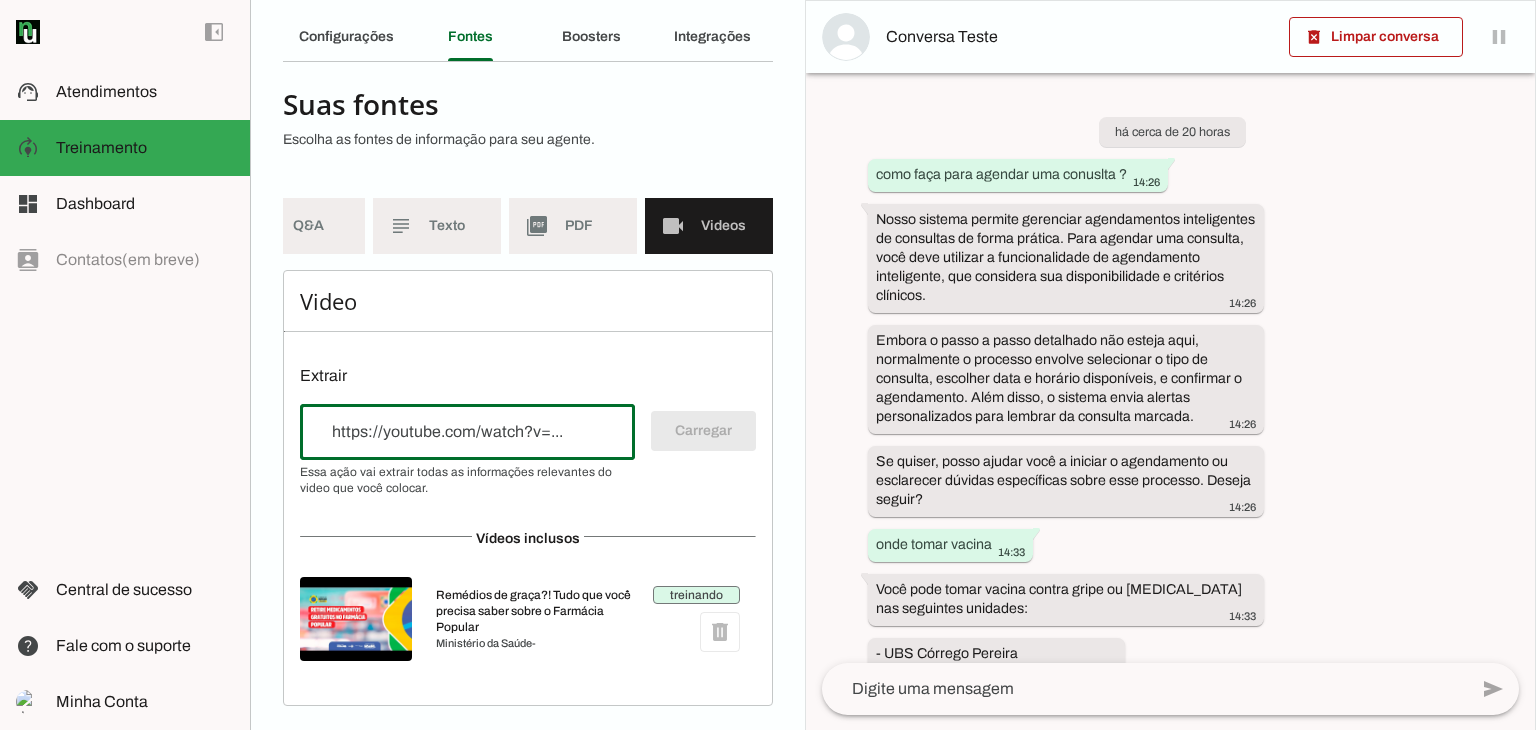 click at bounding box center (467, 432) 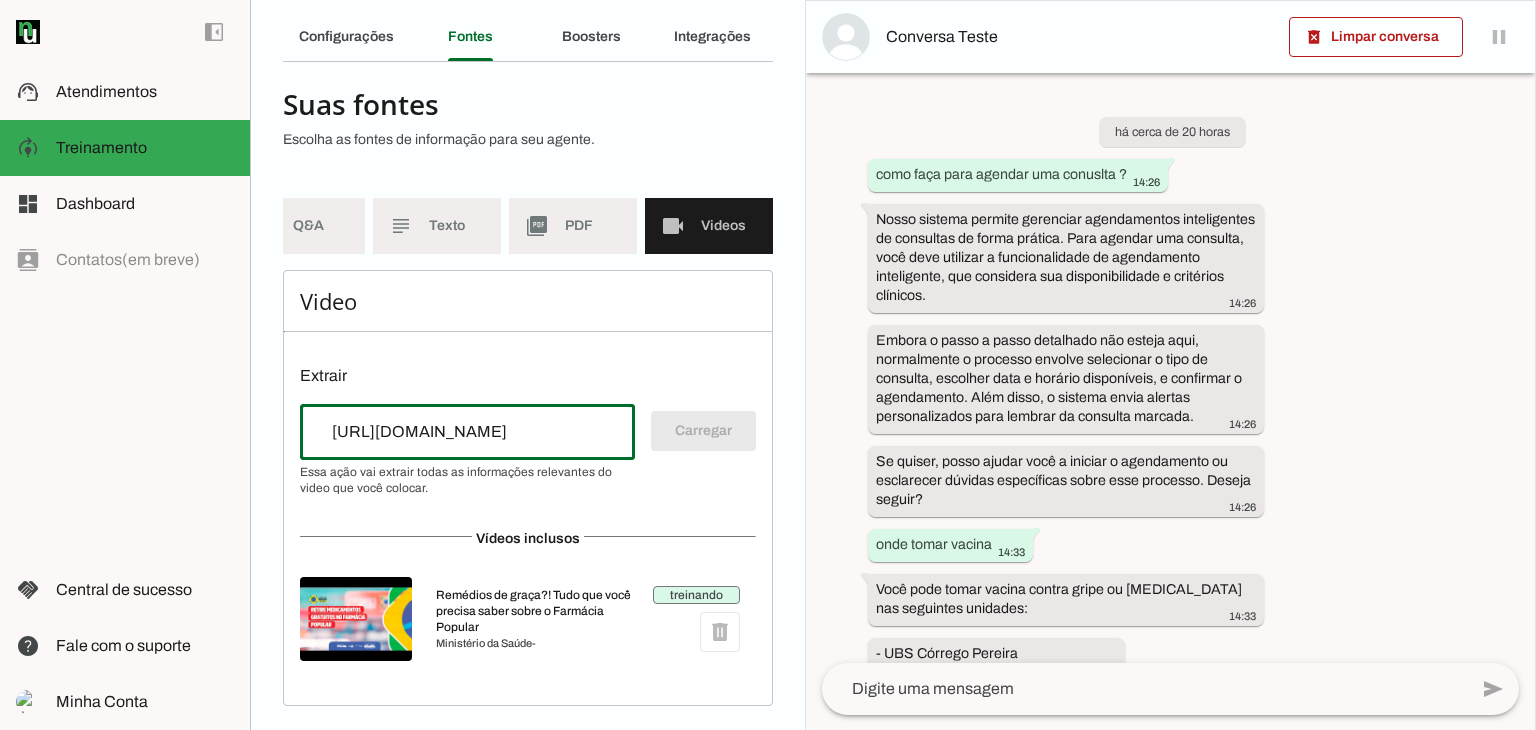 scroll, scrollTop: 0, scrollLeft: 68, axis: horizontal 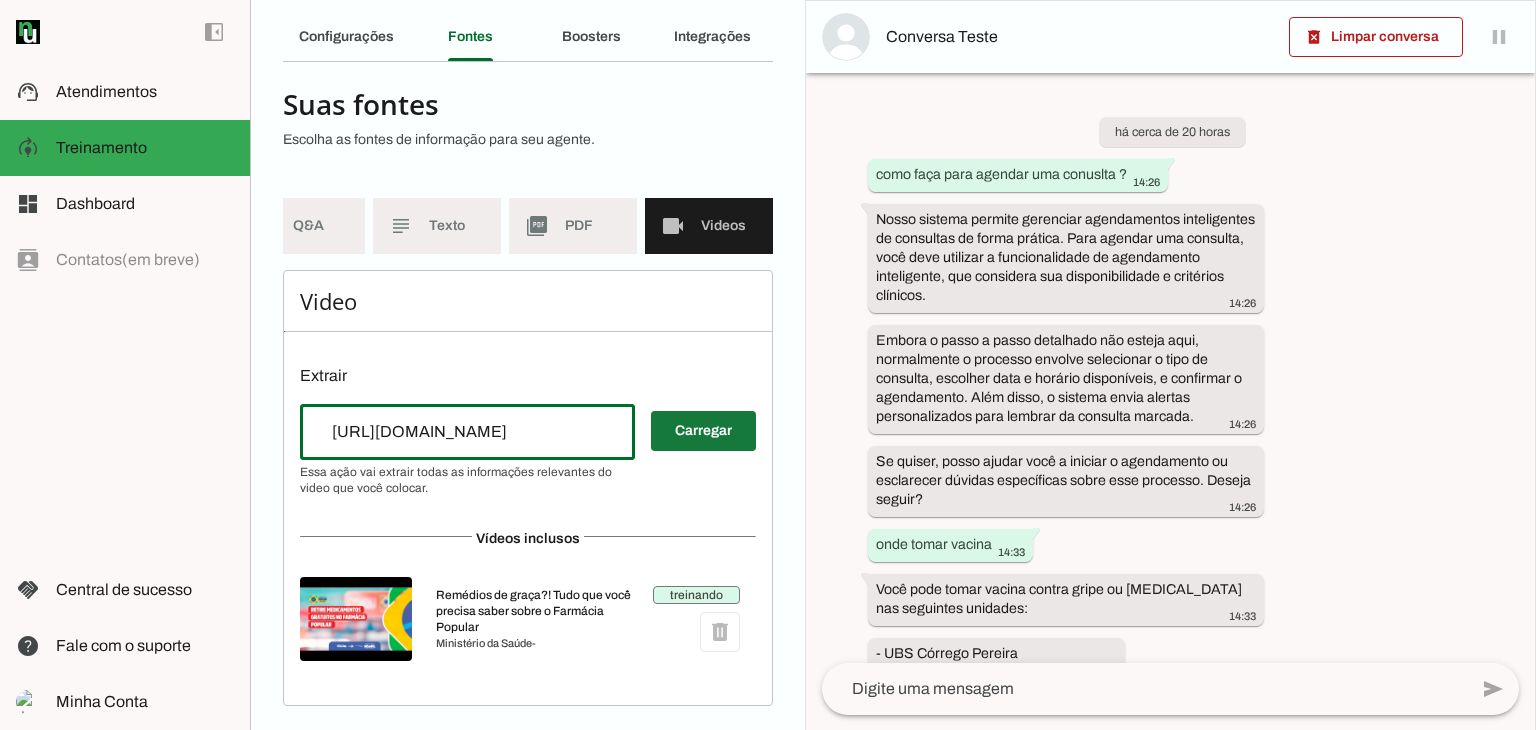 type on "[URL][DOMAIN_NAME]" 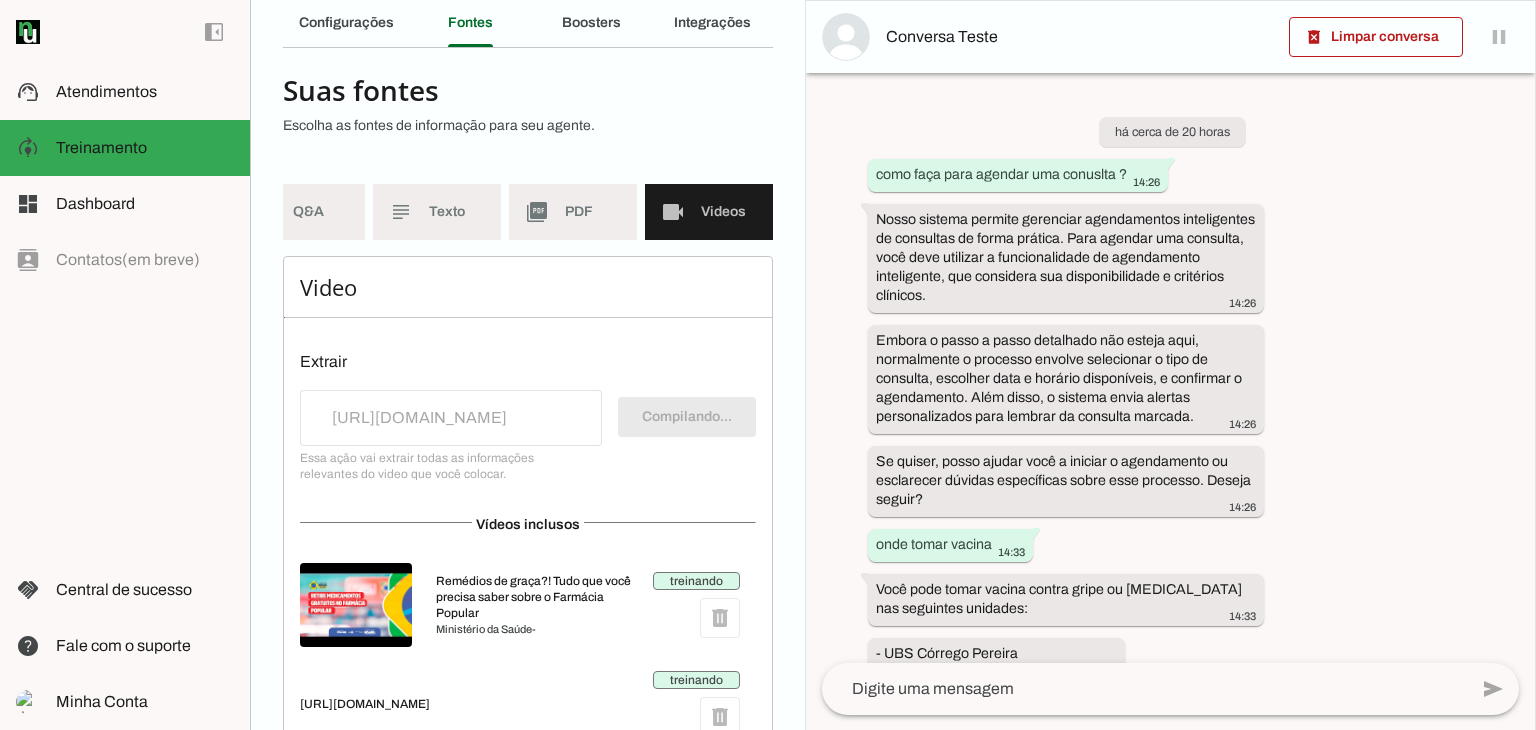 scroll, scrollTop: 0, scrollLeft: 0, axis: both 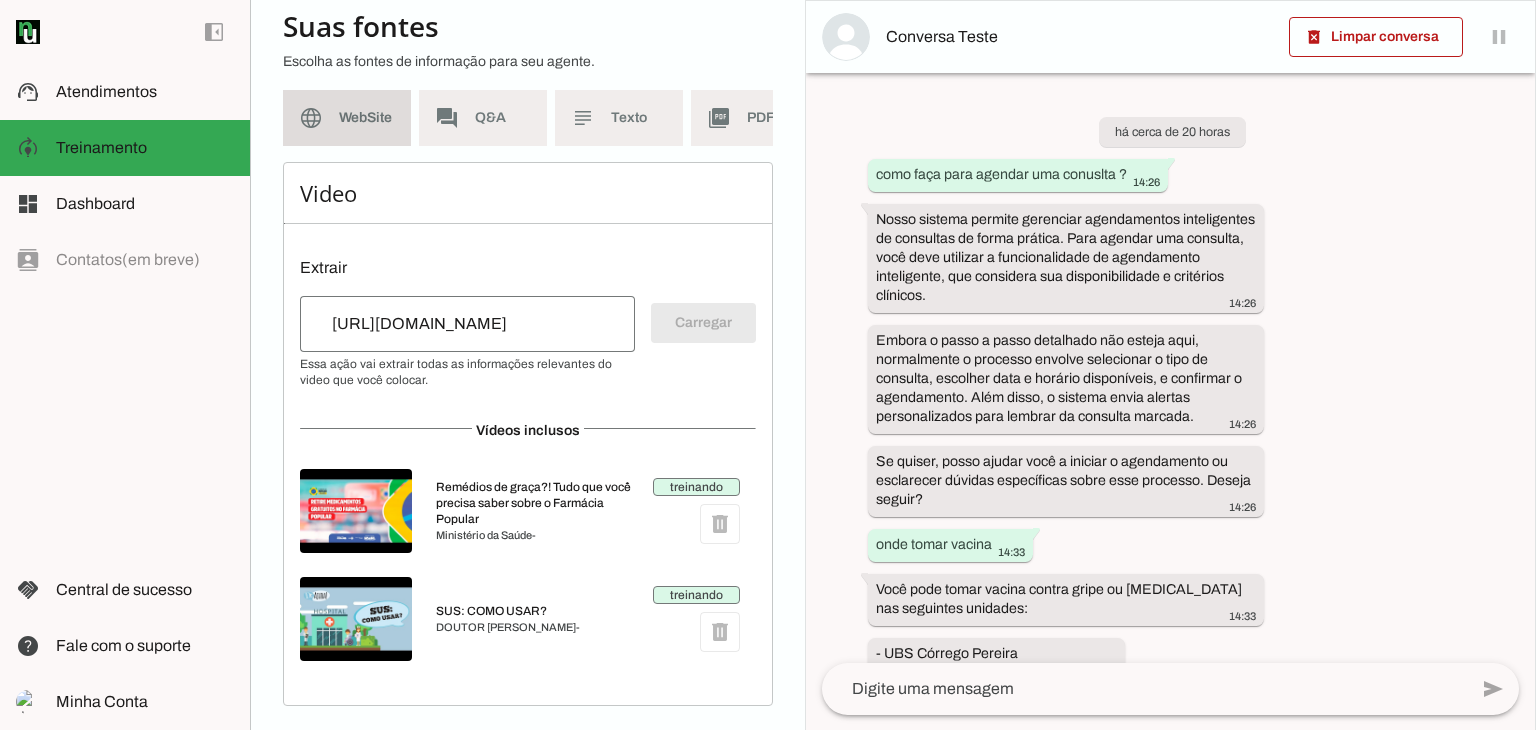click on "WebSite" 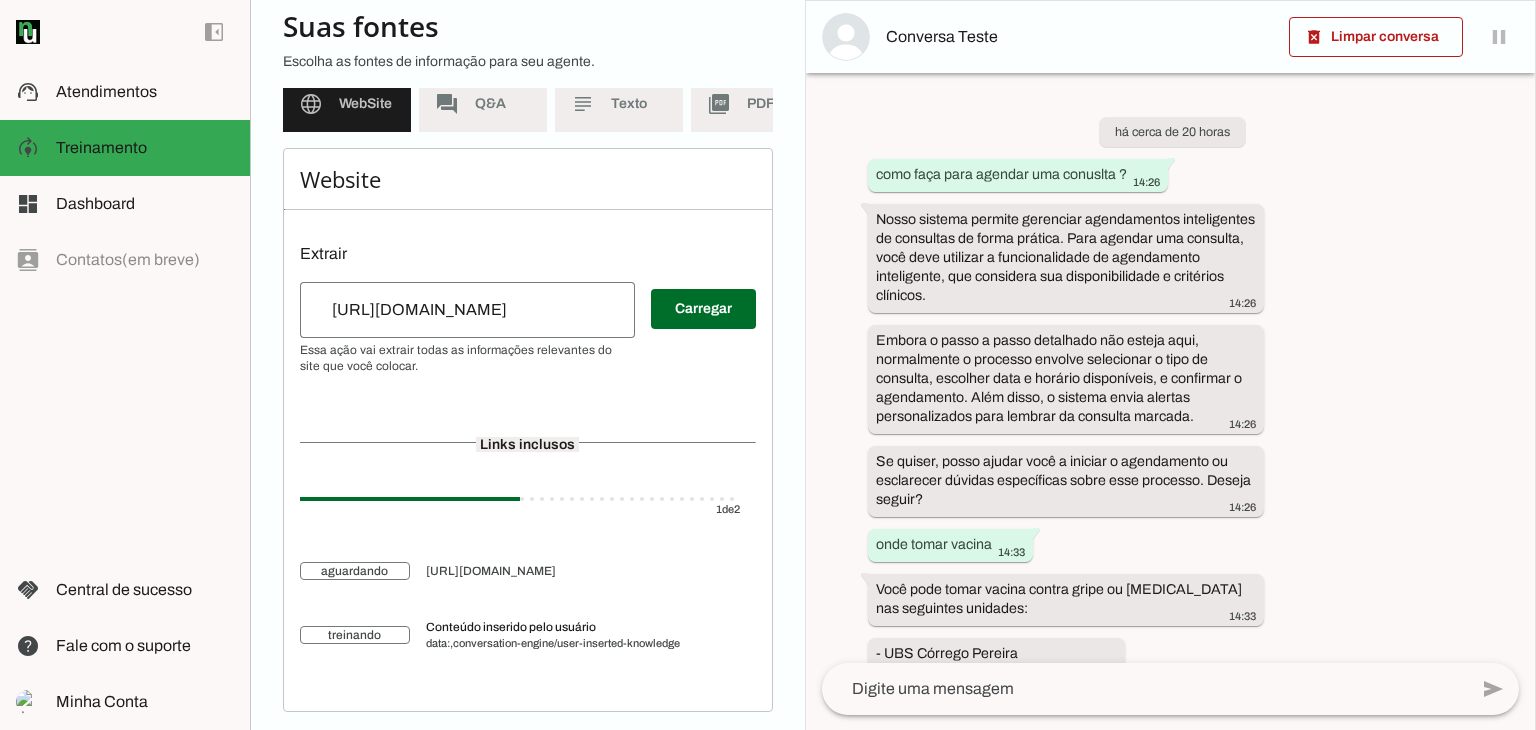 click on "https://www.gov.br/saude/pt-br/composicao/sectics/farmacia-popular" at bounding box center (467, 310) 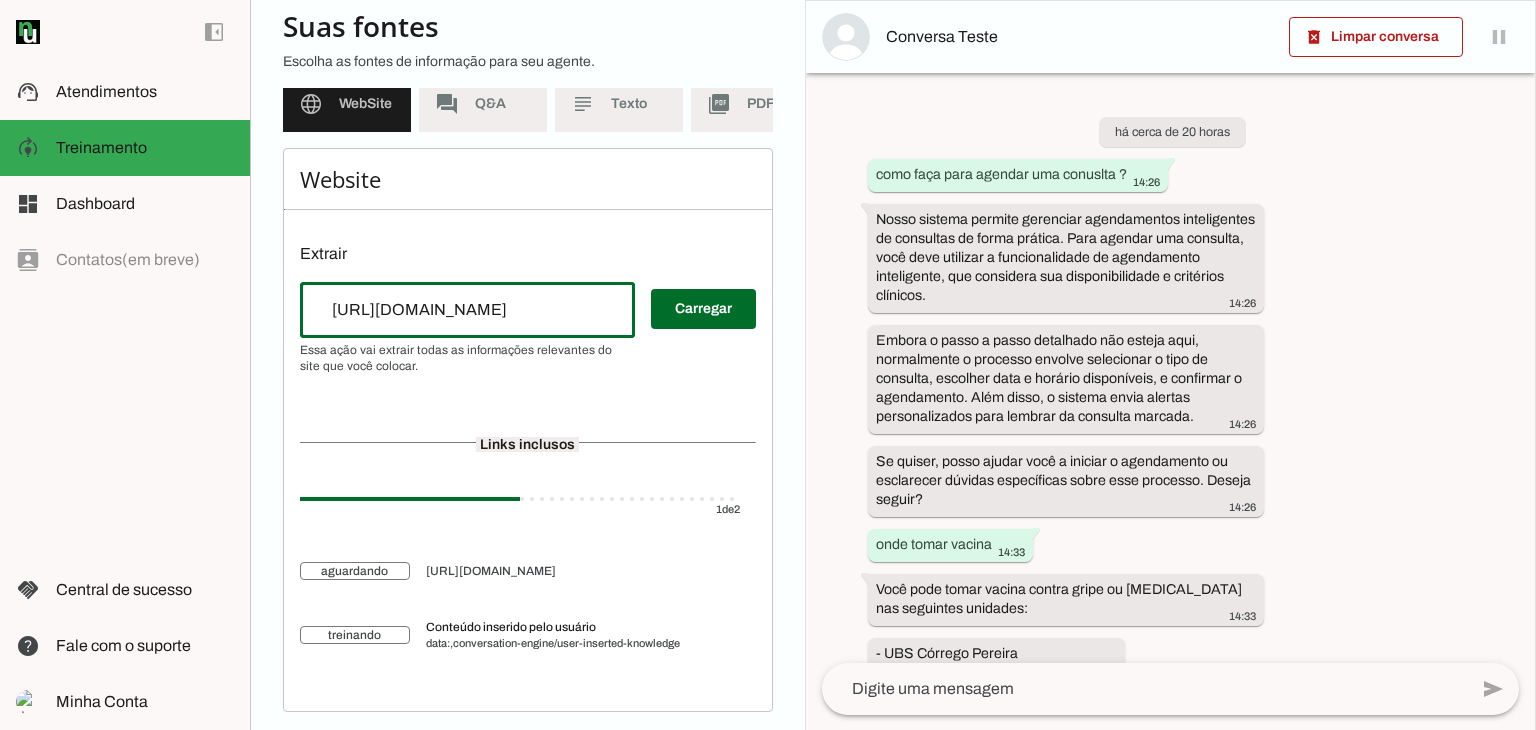 drag, startPoint x: 315, startPoint y: 324, endPoint x: 733, endPoint y: 373, distance: 420.8622 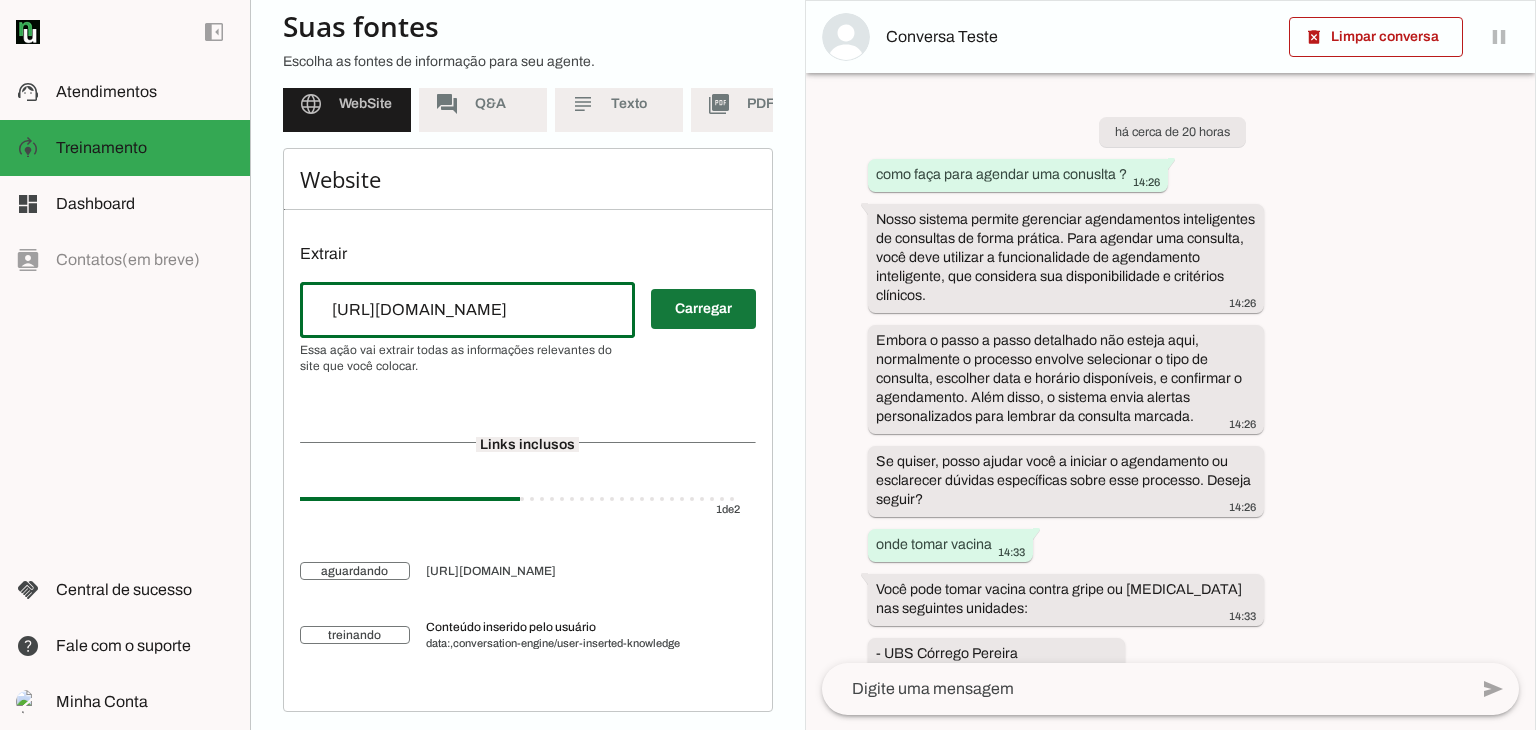 type on "https://www.gov.br/secom/pt-br/acesso-a-informacao/comunicabr/lista-de-acoes-e-programas/unidades-basicas-de-saude-do-governo-federal" 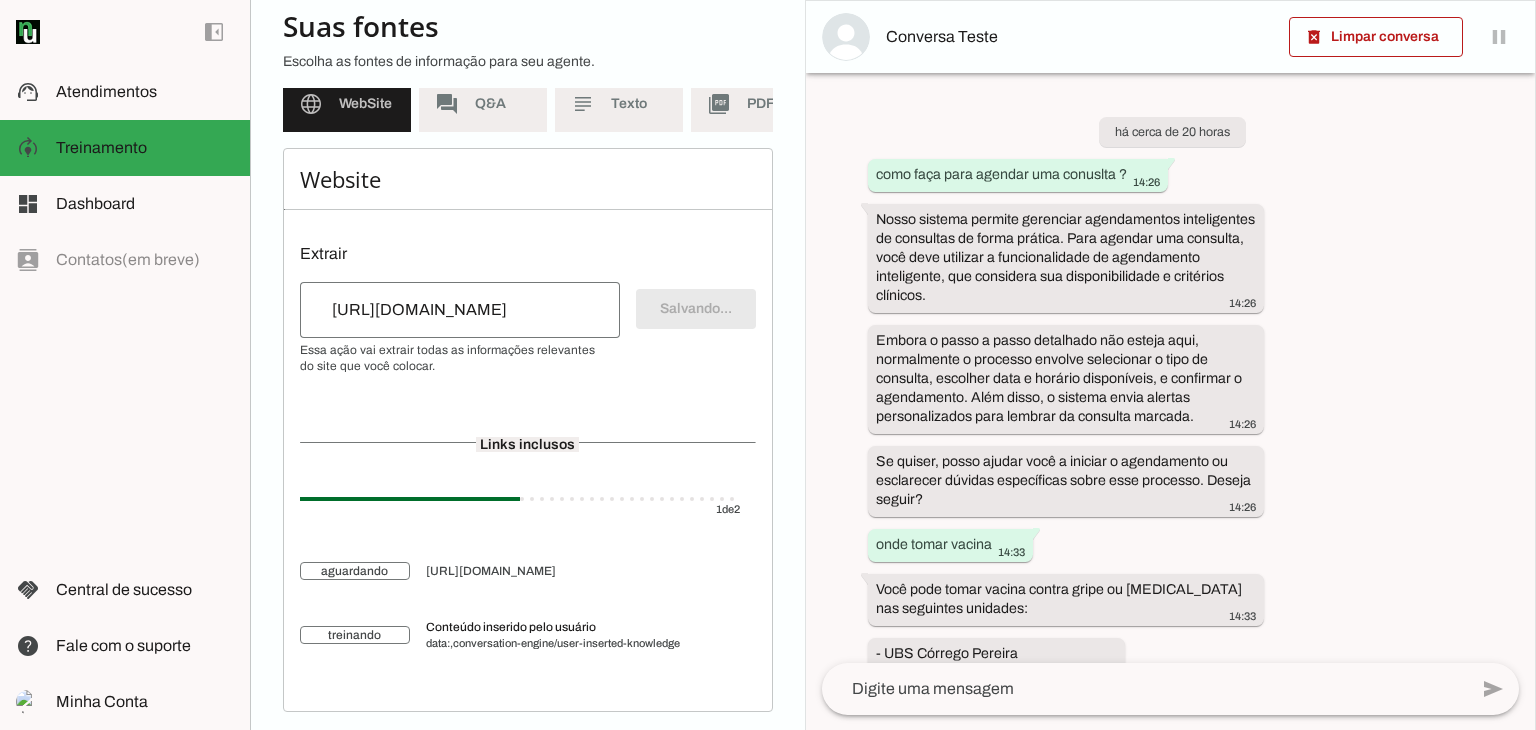 scroll, scrollTop: 0, scrollLeft: 0, axis: both 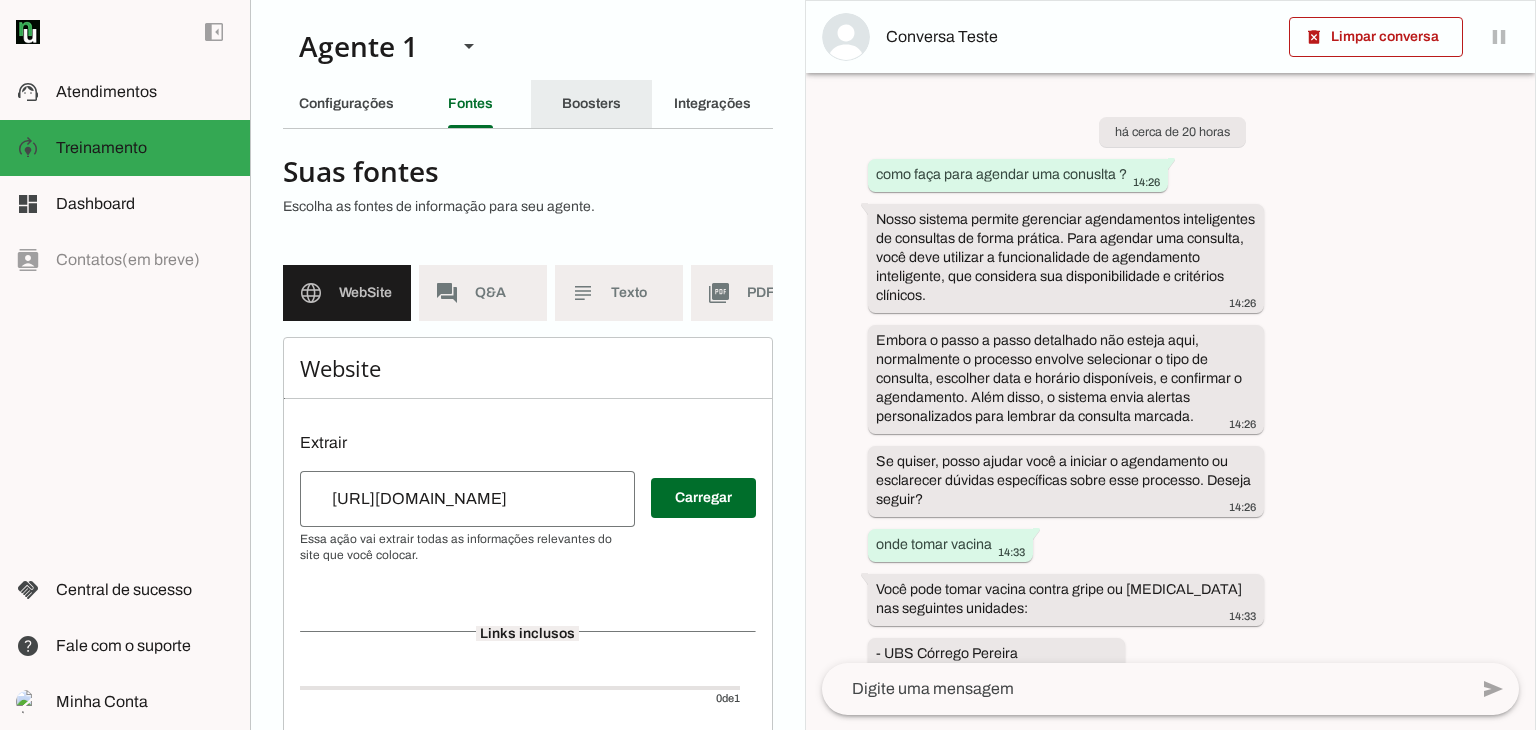 click on "Boosters" 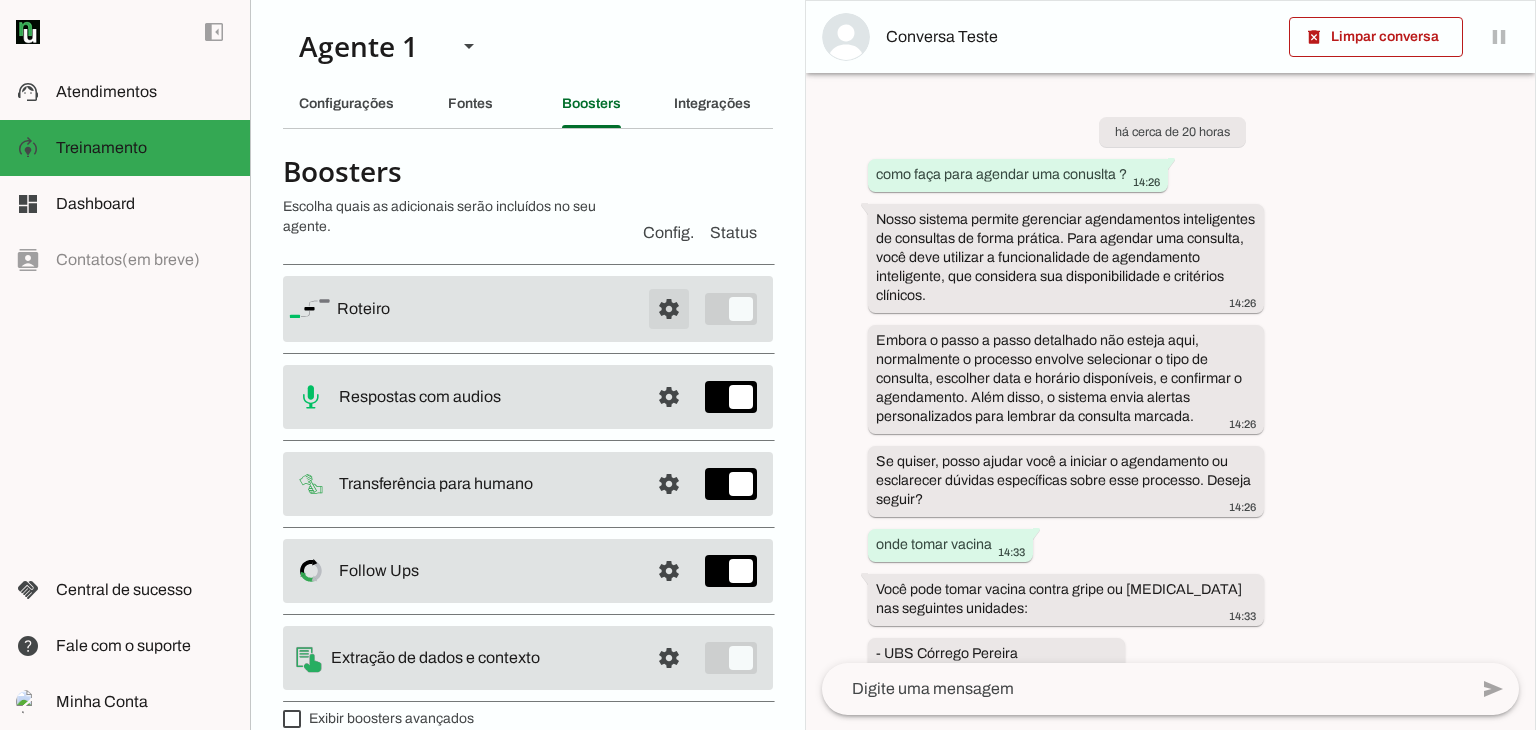 click at bounding box center (669, 309) 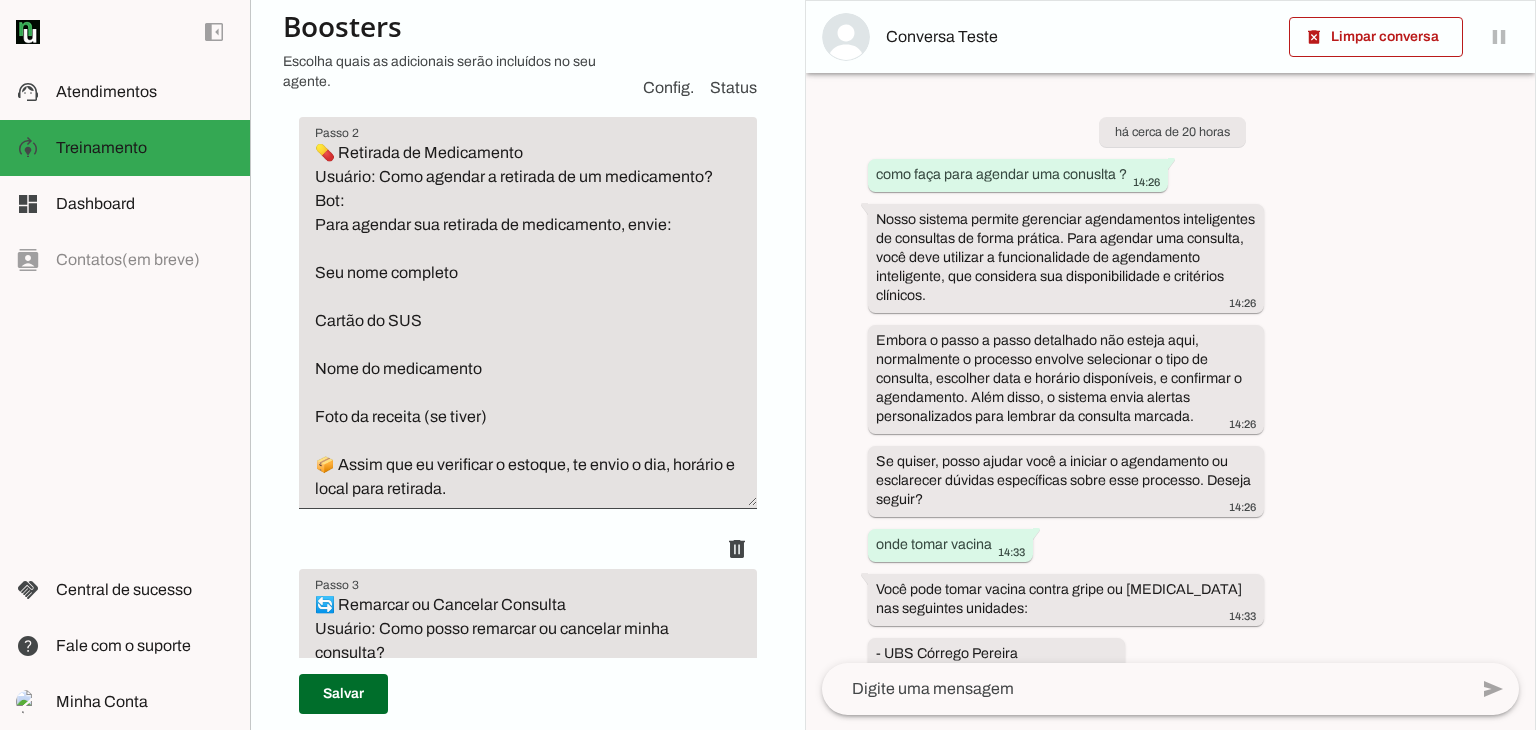 scroll, scrollTop: 900, scrollLeft: 0, axis: vertical 